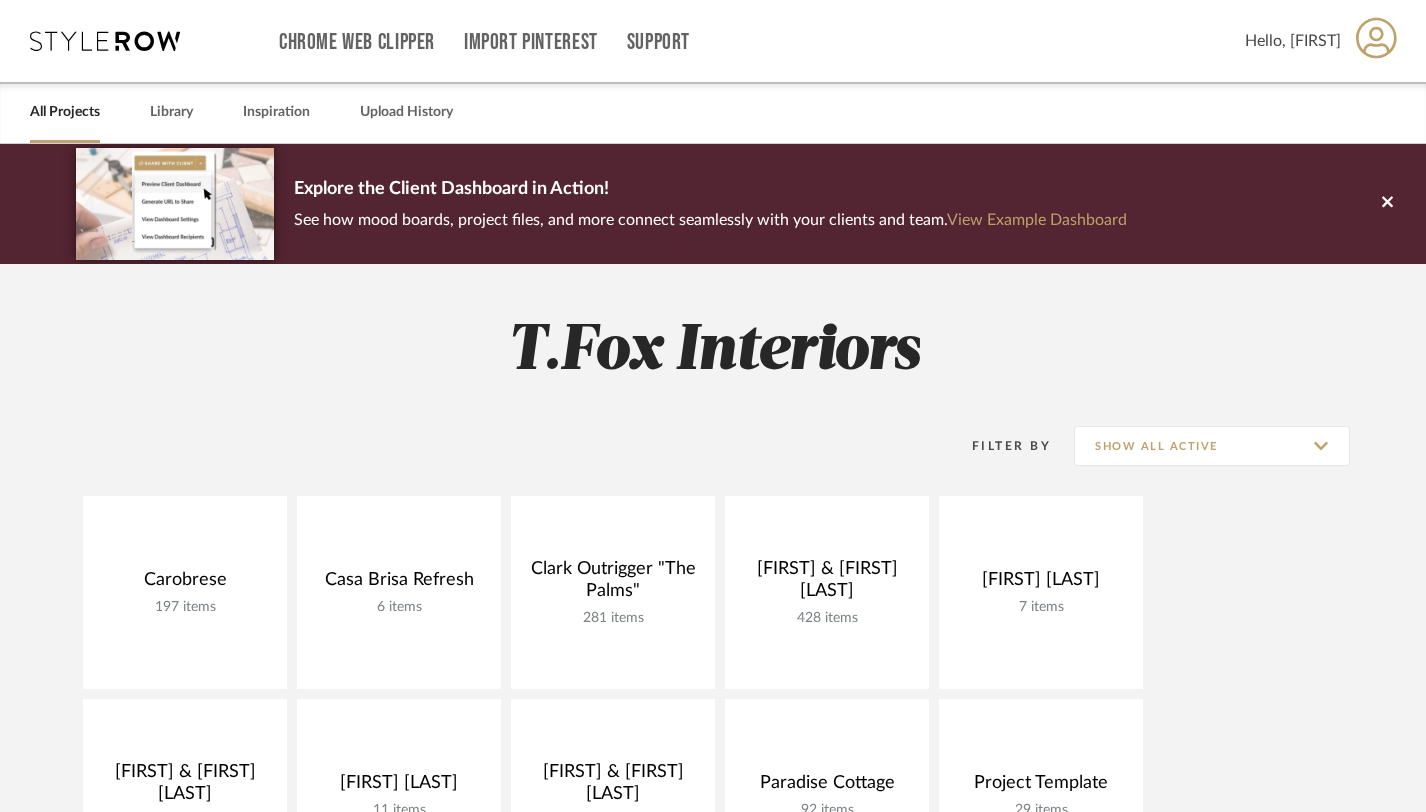 scroll, scrollTop: 333, scrollLeft: 0, axis: vertical 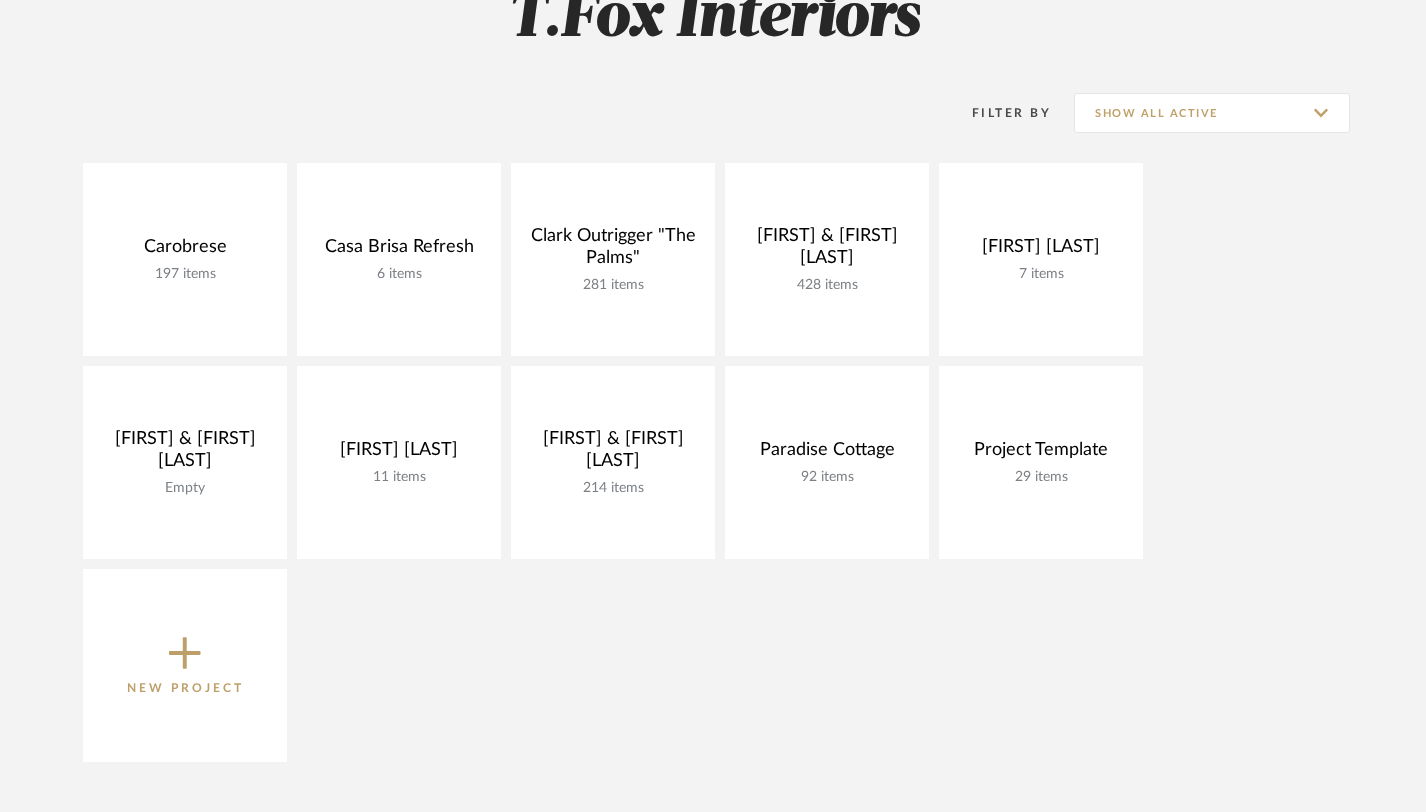 click on "New Project" 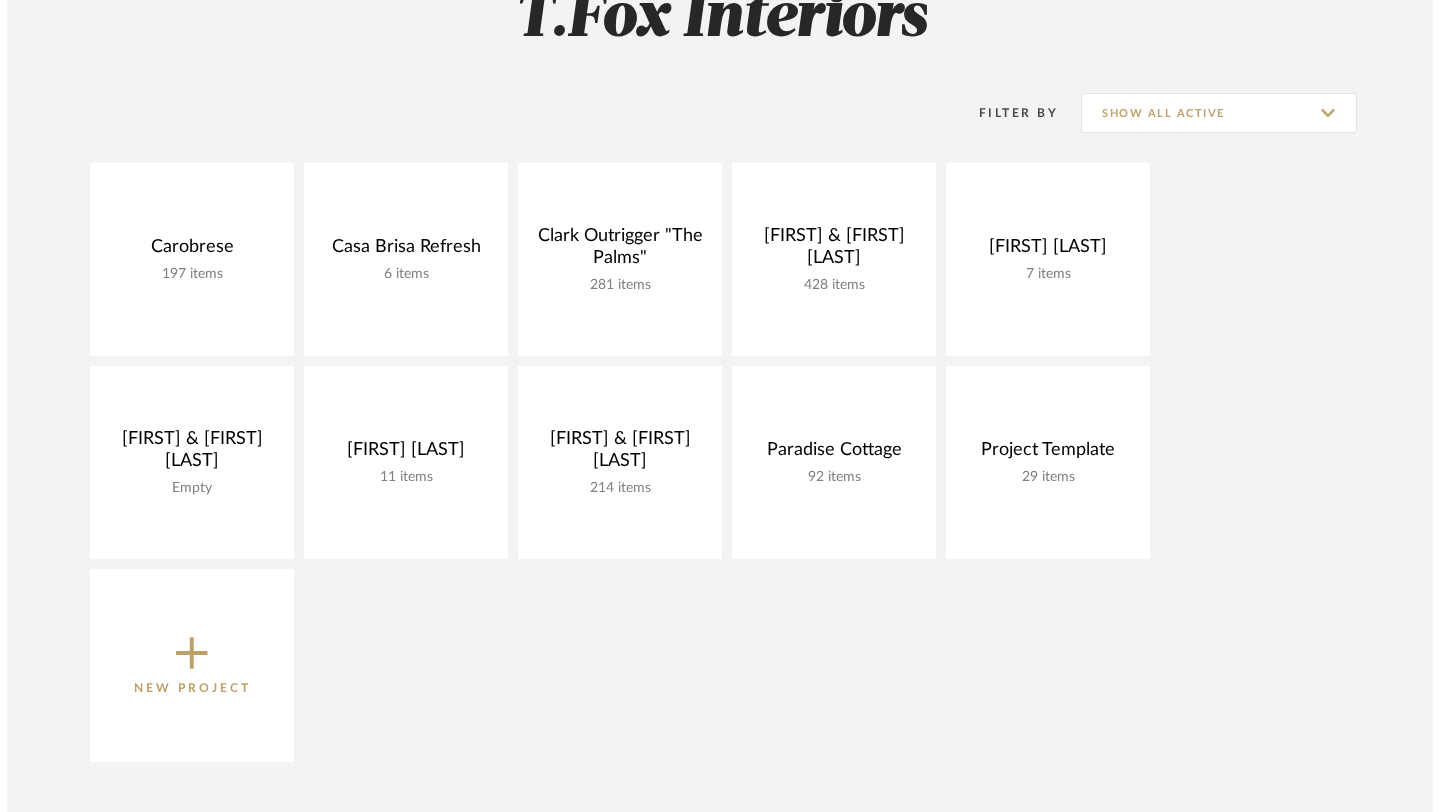 scroll, scrollTop: 0, scrollLeft: 0, axis: both 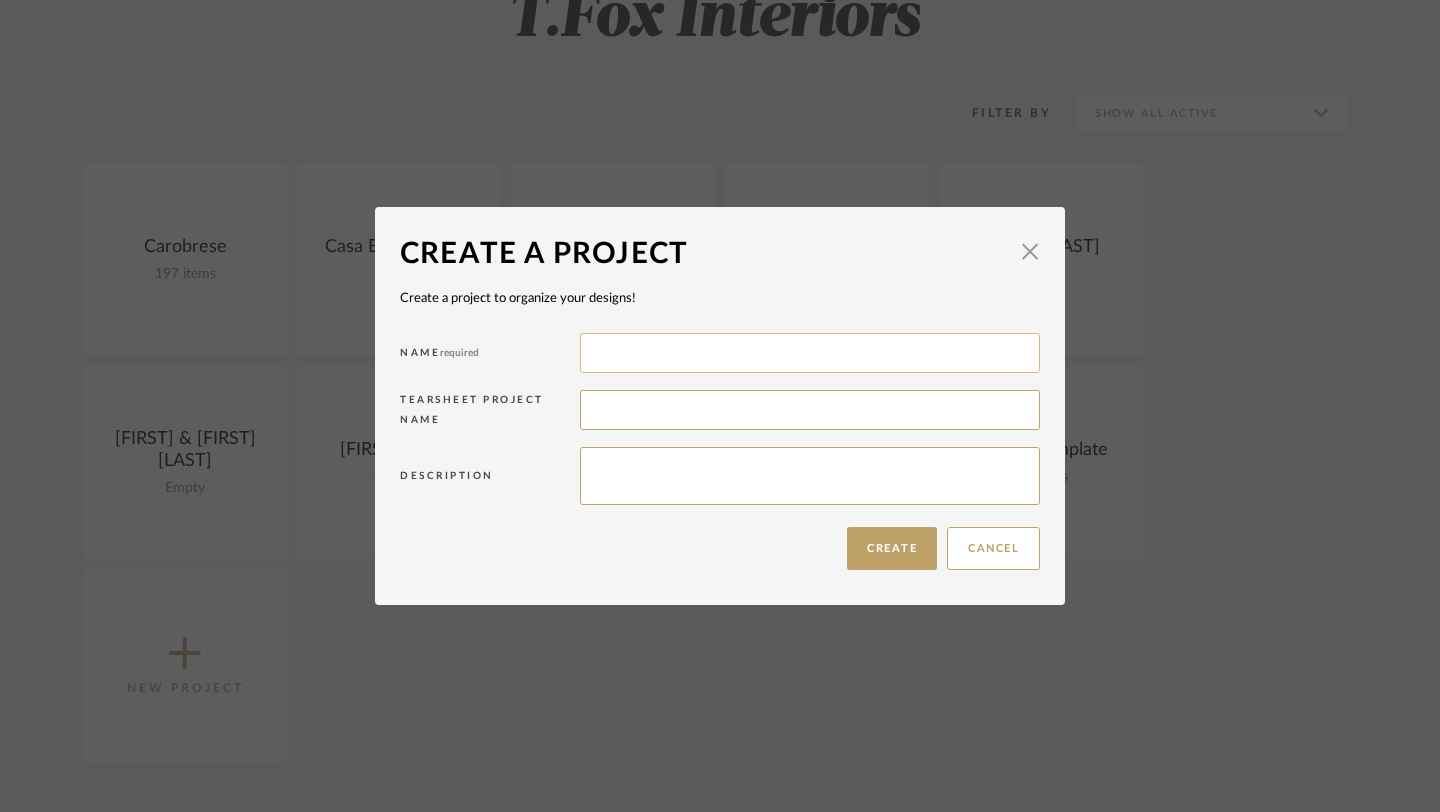 click at bounding box center (810, 353) 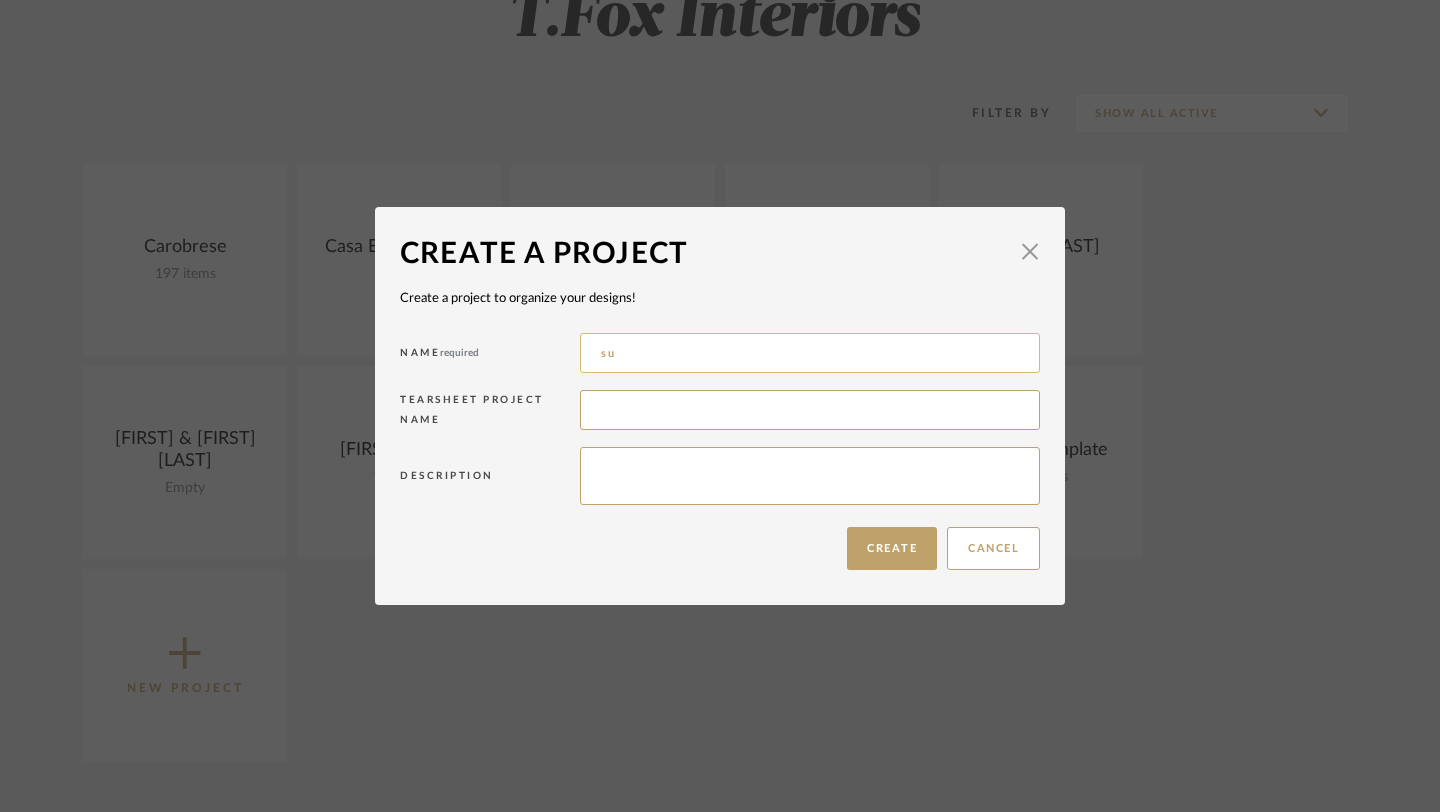 type on "s" 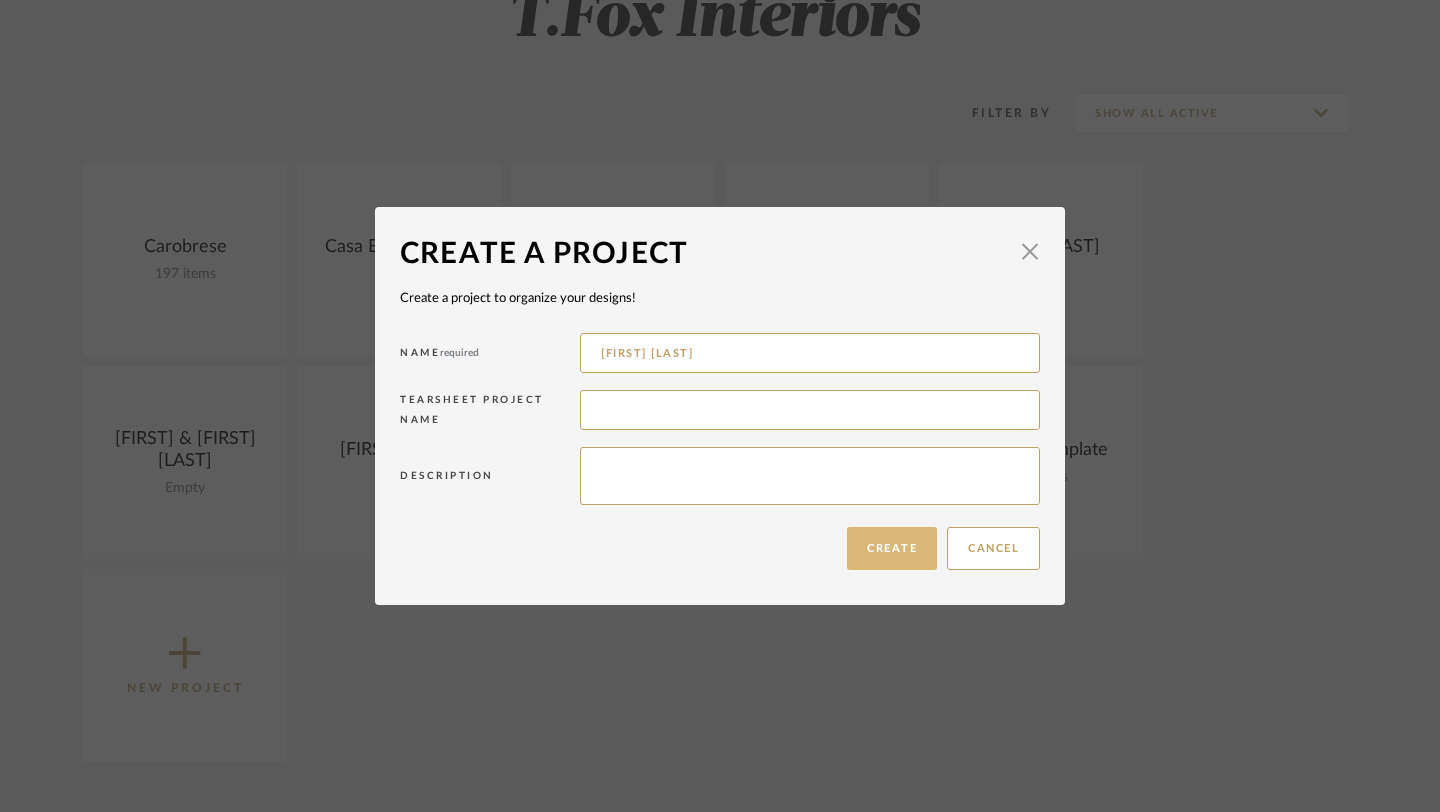 type on "Susan Jackson" 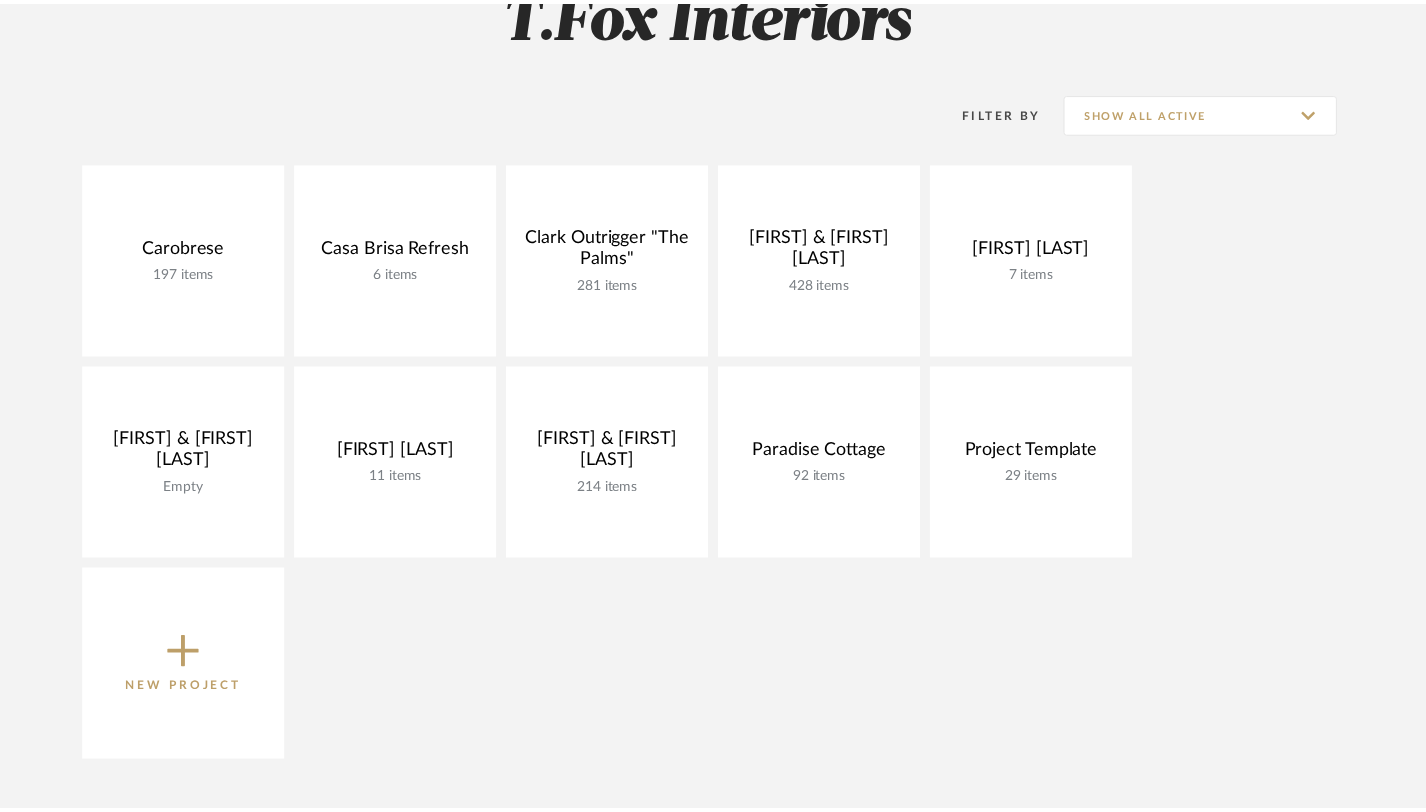 scroll, scrollTop: 333, scrollLeft: 0, axis: vertical 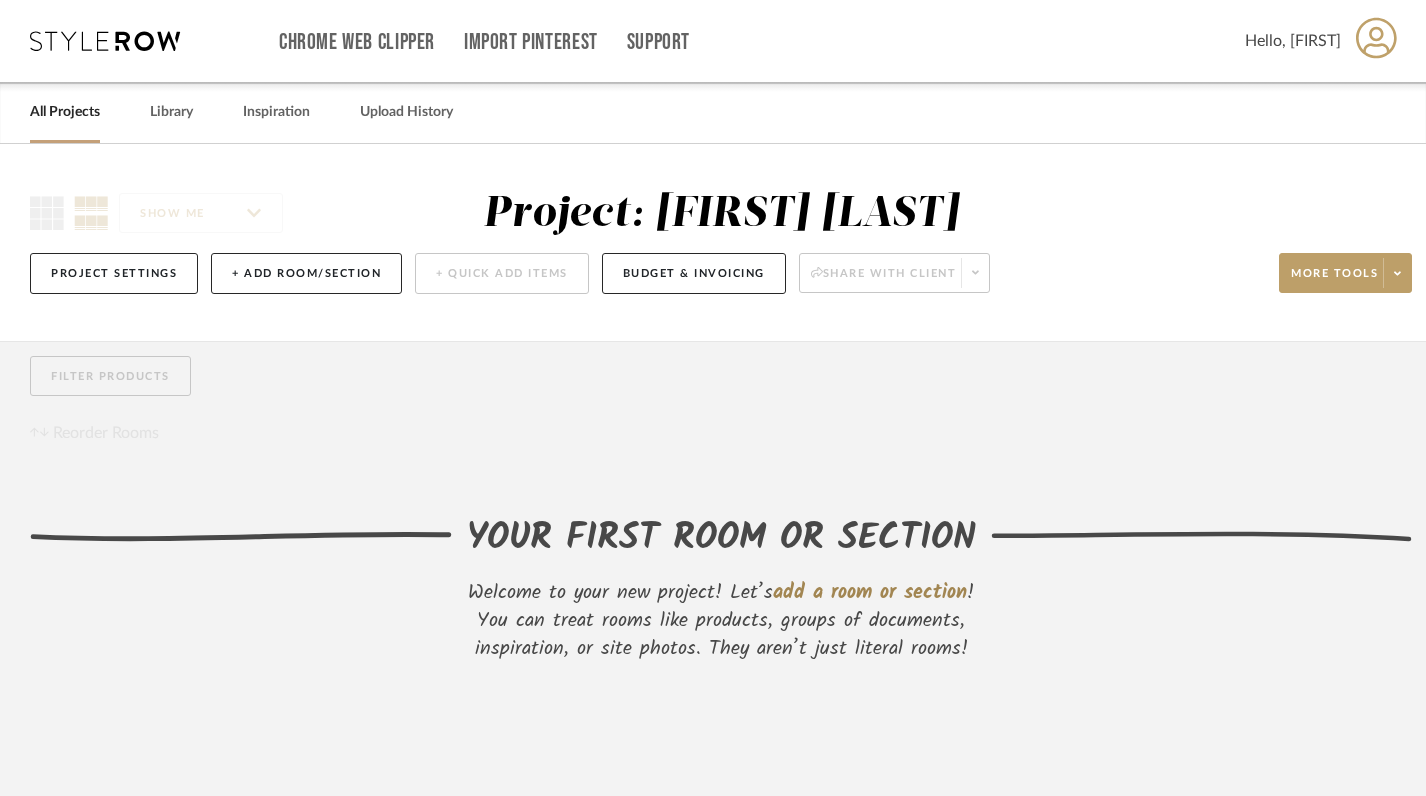 click on "All Projects" at bounding box center [65, 112] 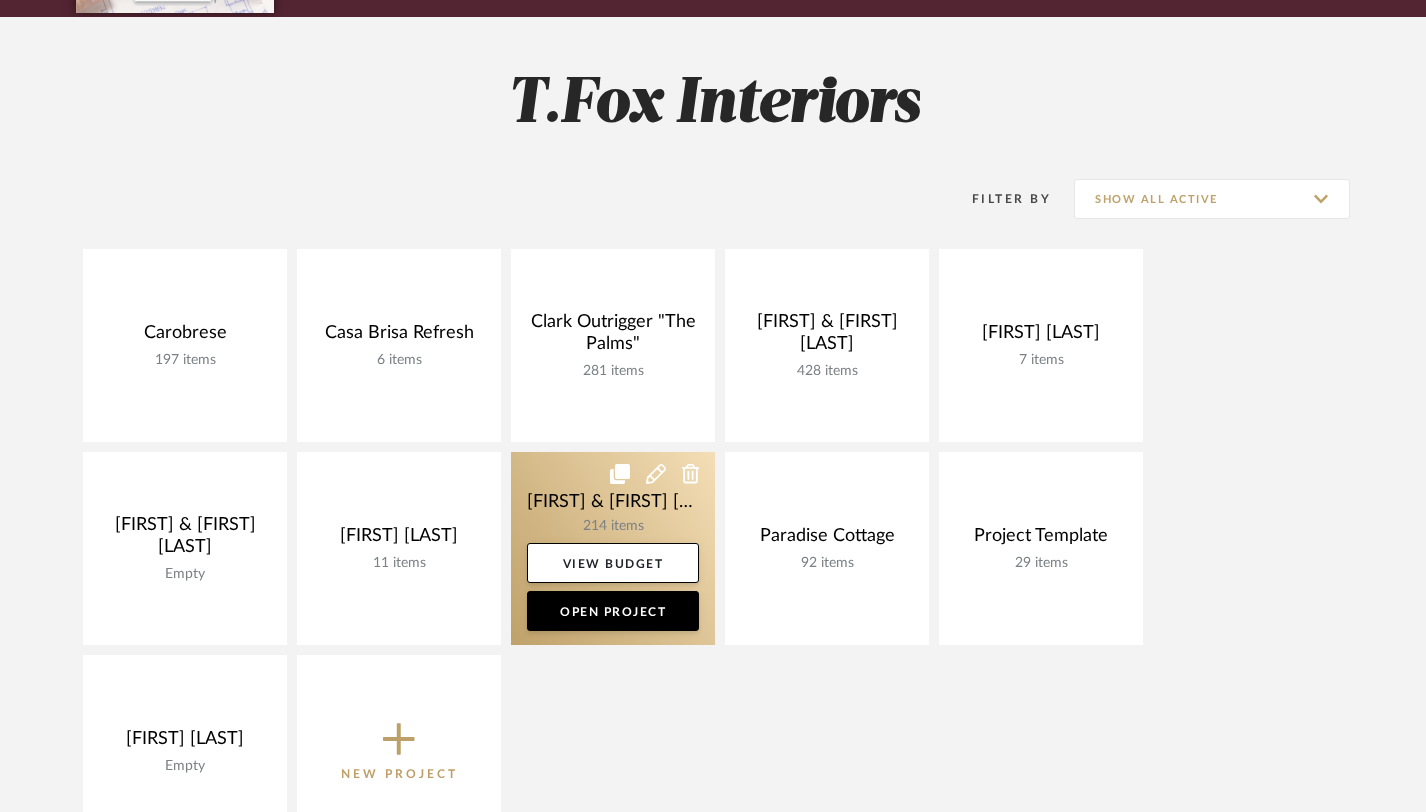 scroll, scrollTop: 300, scrollLeft: 0, axis: vertical 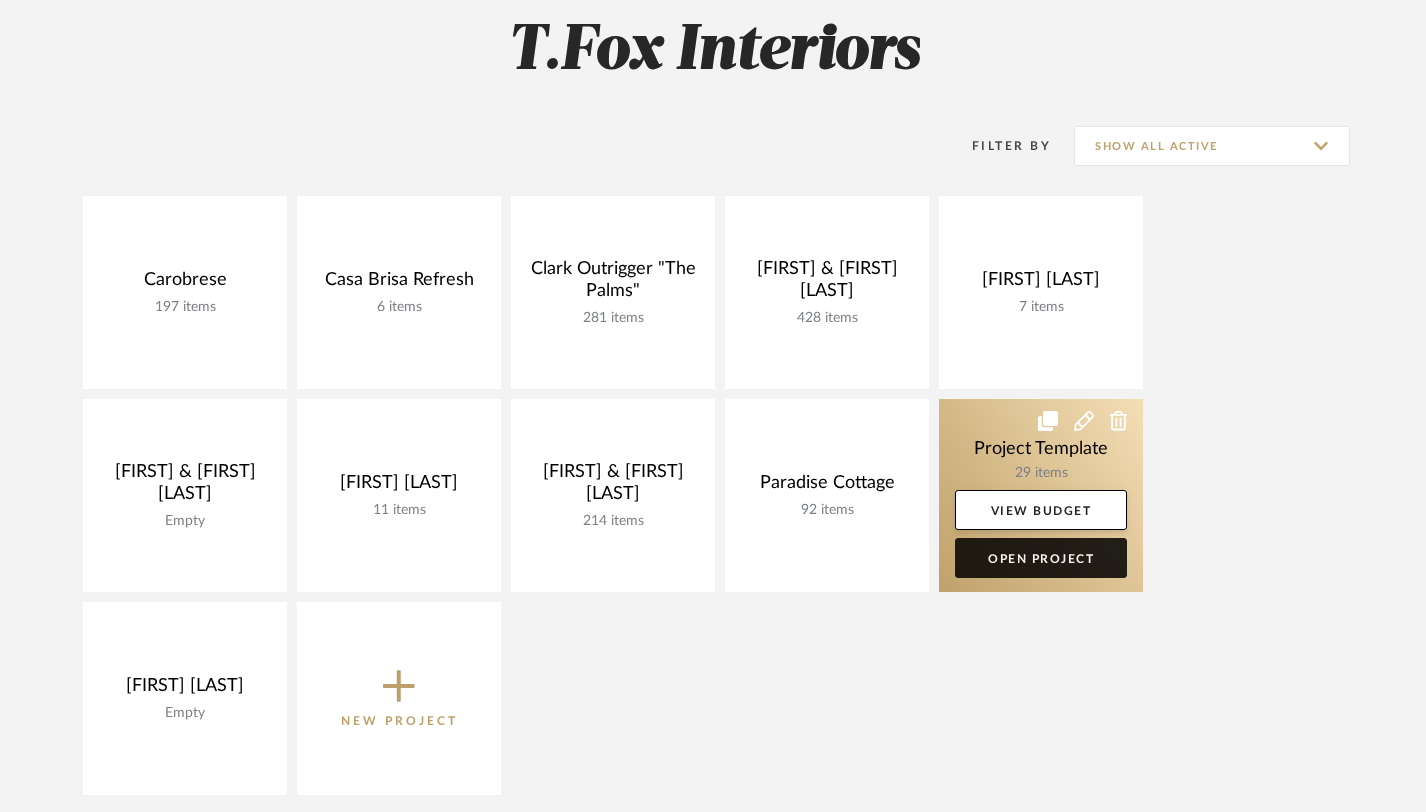 click on "Open Project" 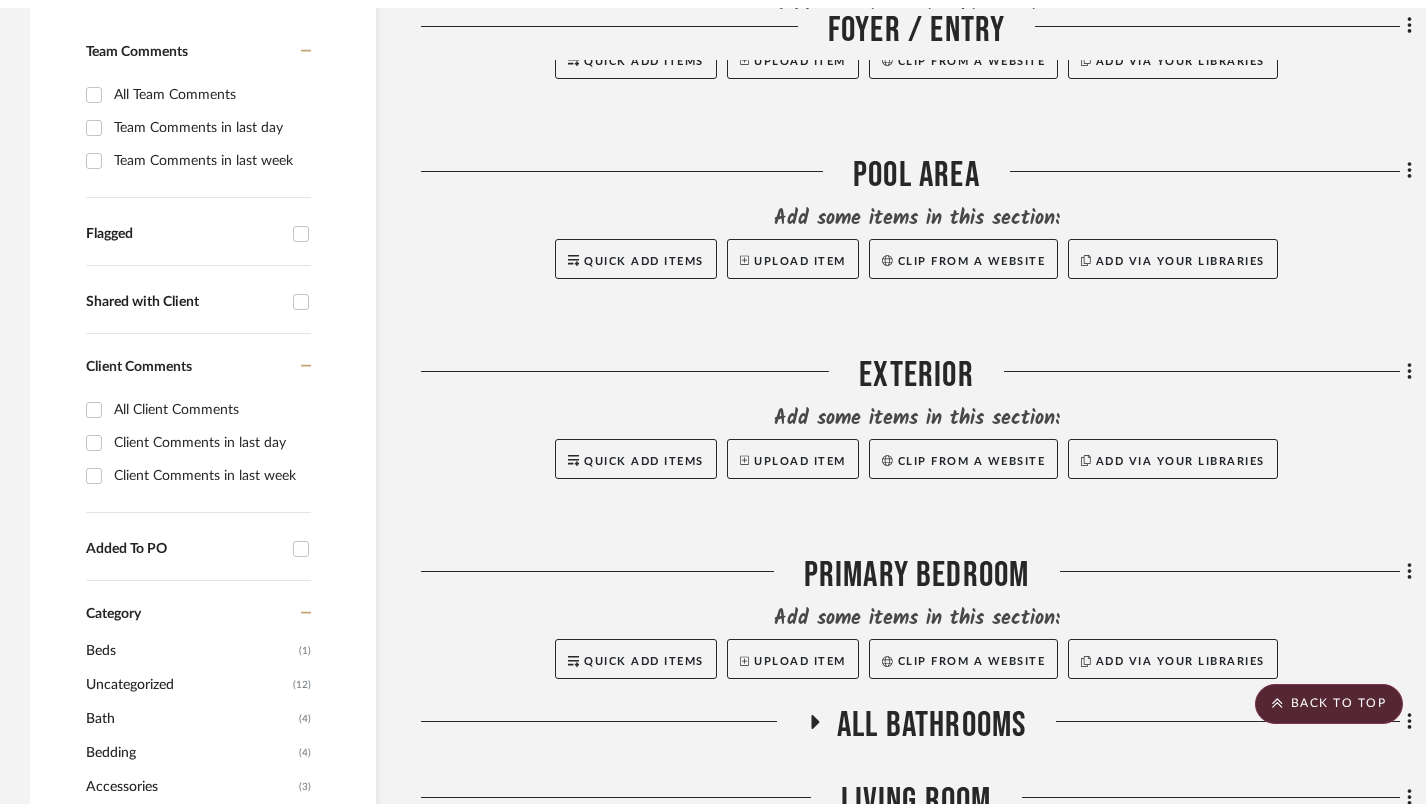 scroll, scrollTop: 0, scrollLeft: 0, axis: both 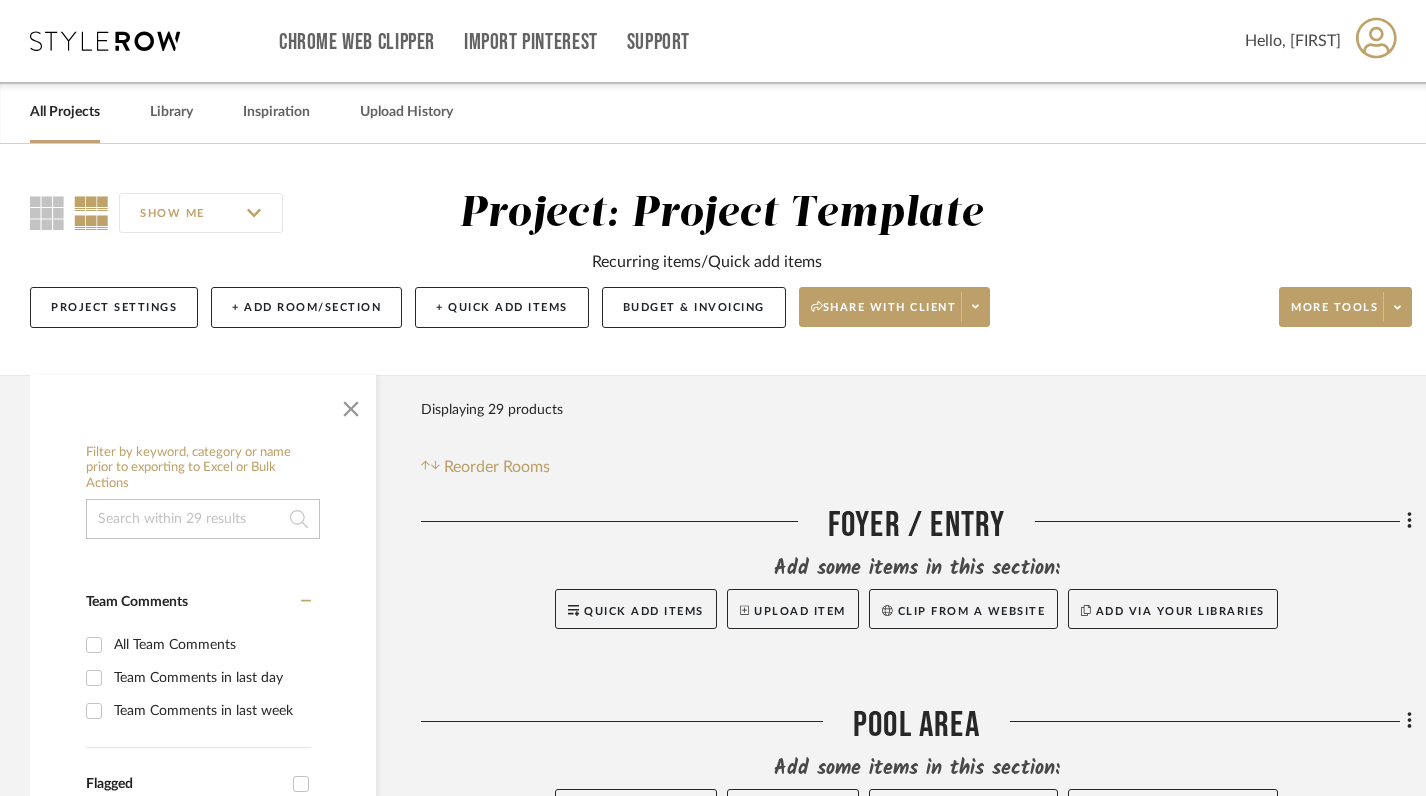 click on "All Projects" at bounding box center (65, 112) 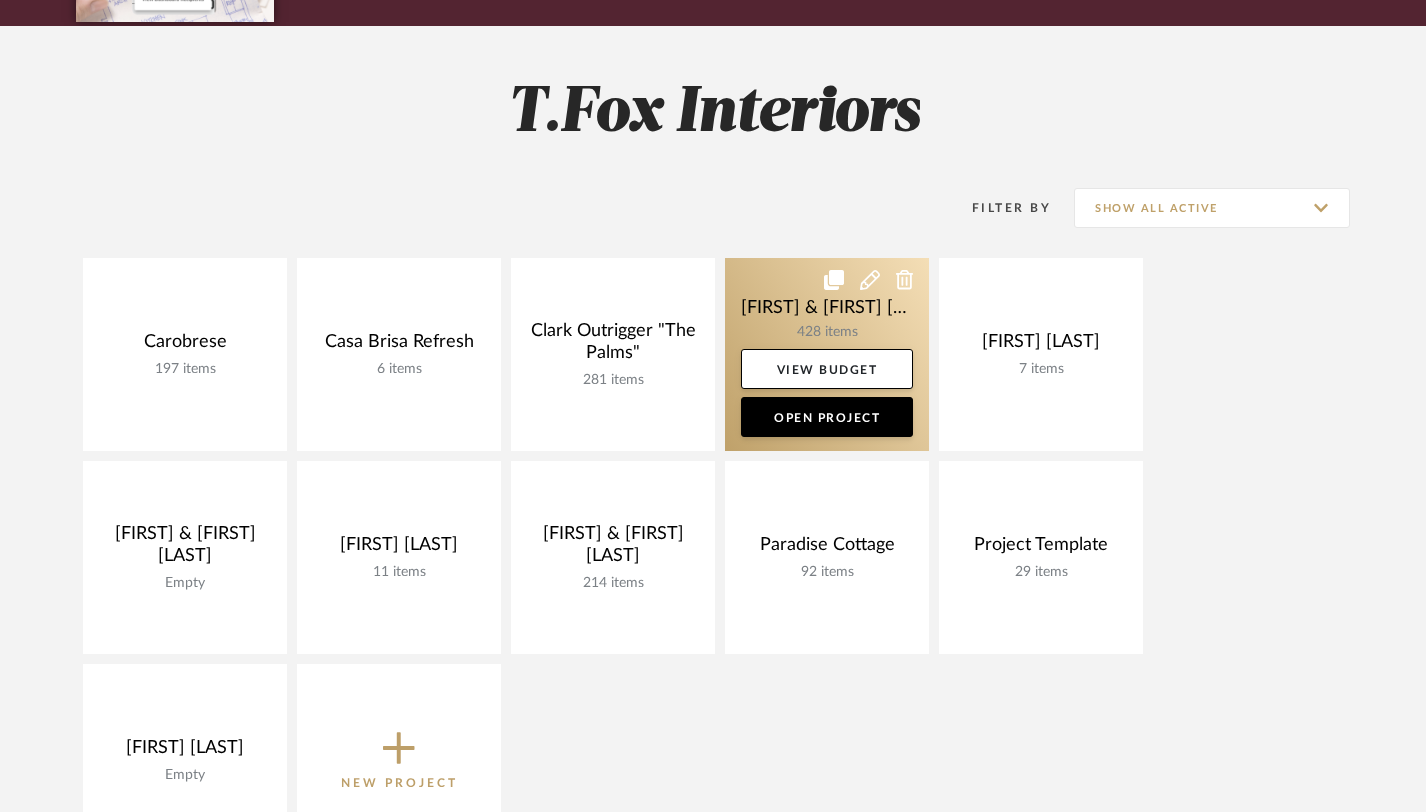 scroll, scrollTop: 202, scrollLeft: 0, axis: vertical 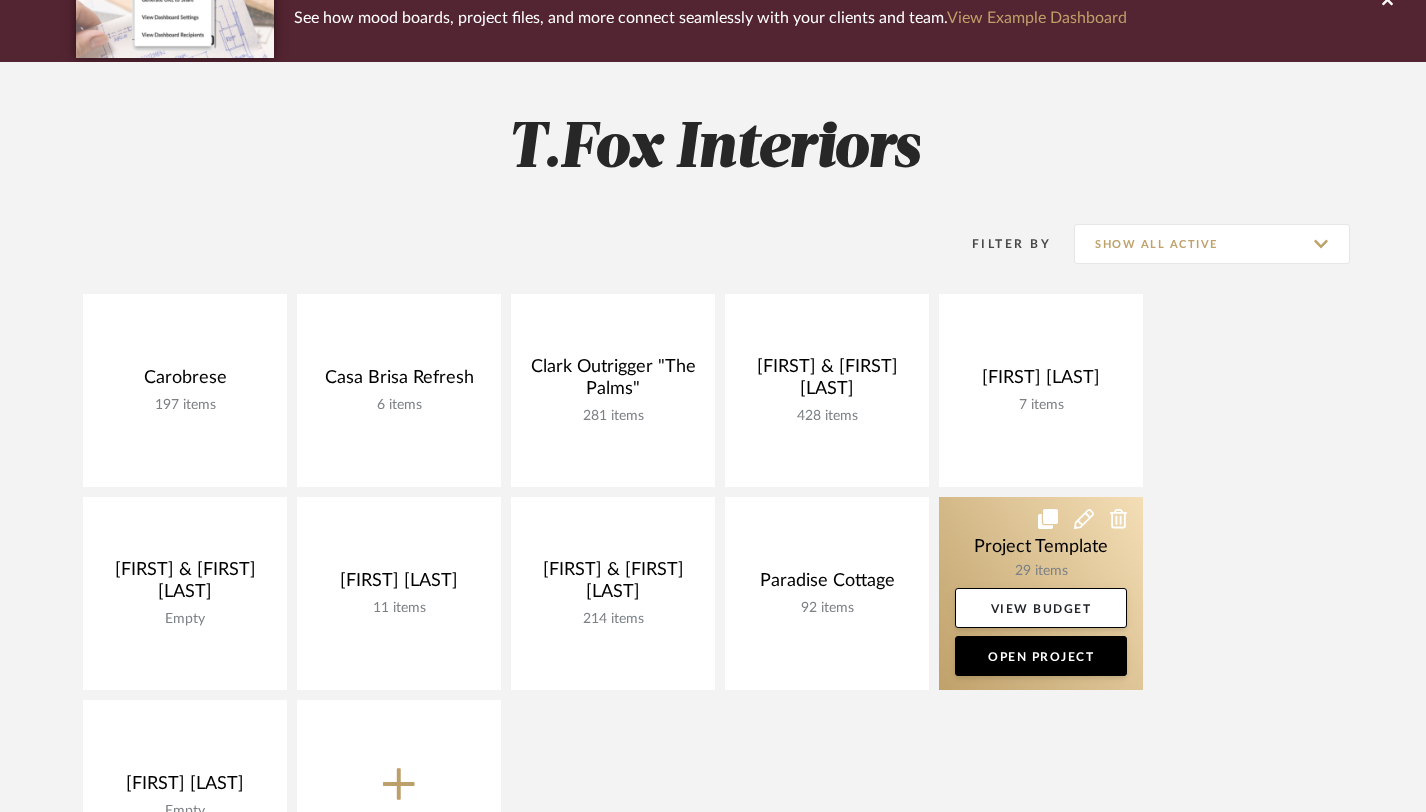 click 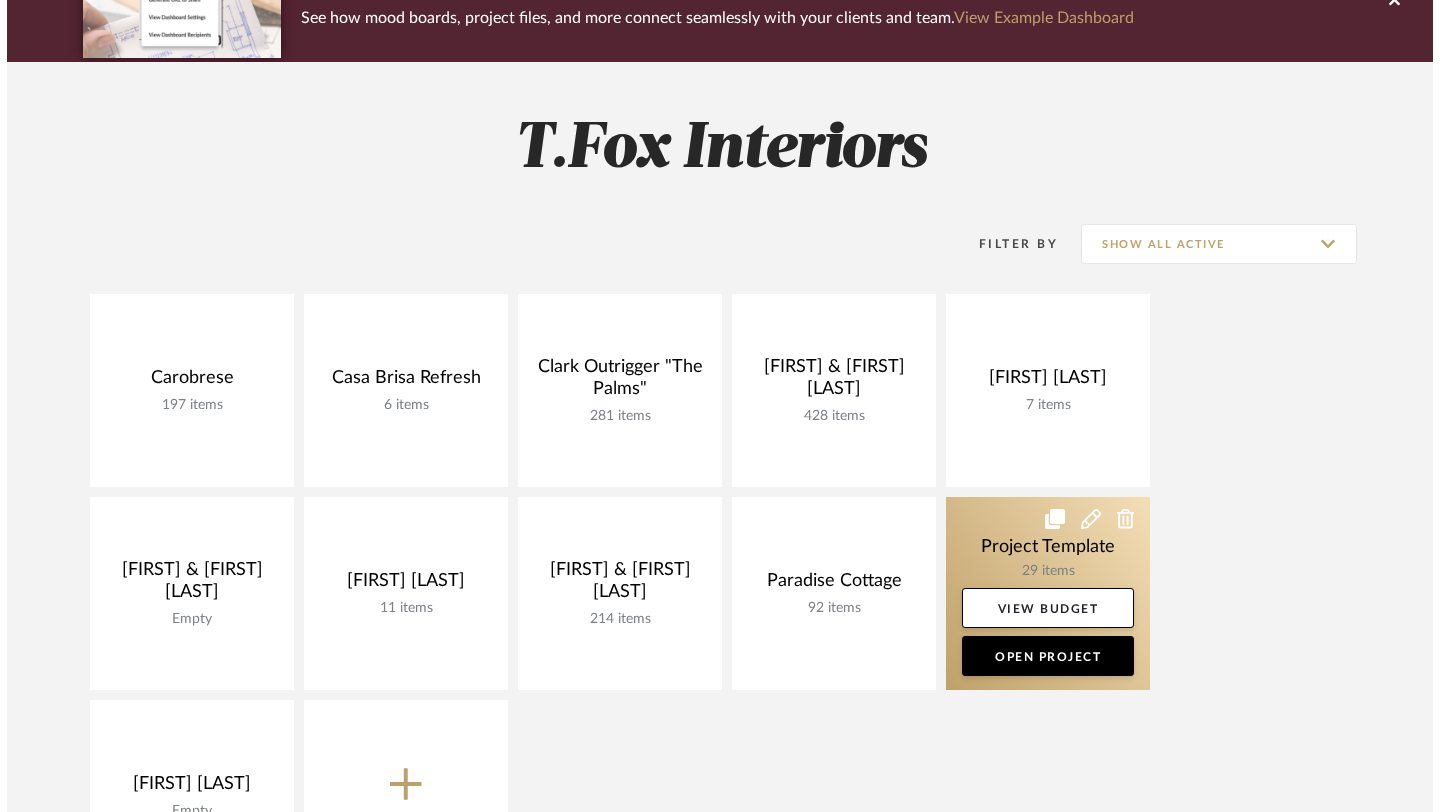 scroll, scrollTop: 0, scrollLeft: 0, axis: both 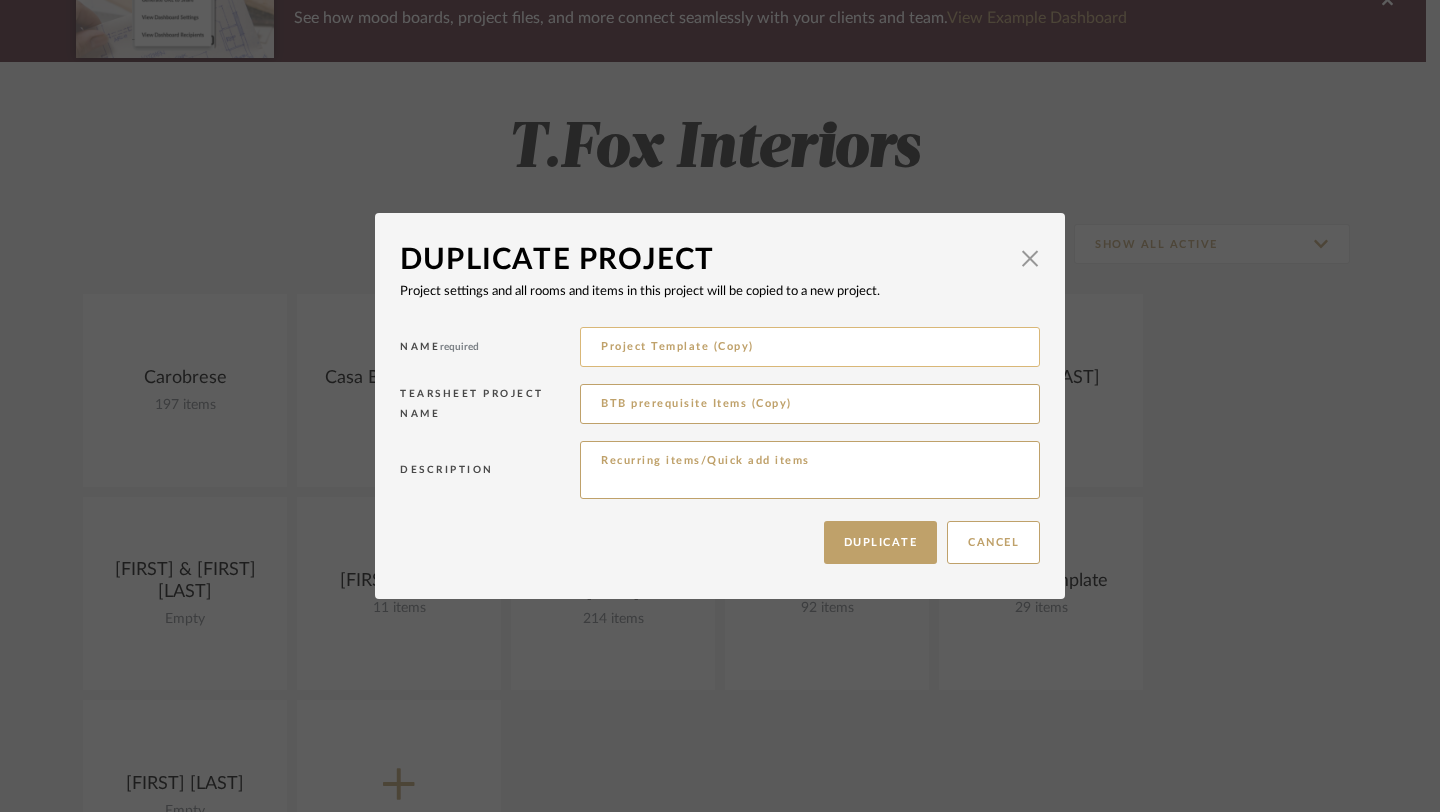 drag, startPoint x: 763, startPoint y: 350, endPoint x: 600, endPoint y: 345, distance: 163.07668 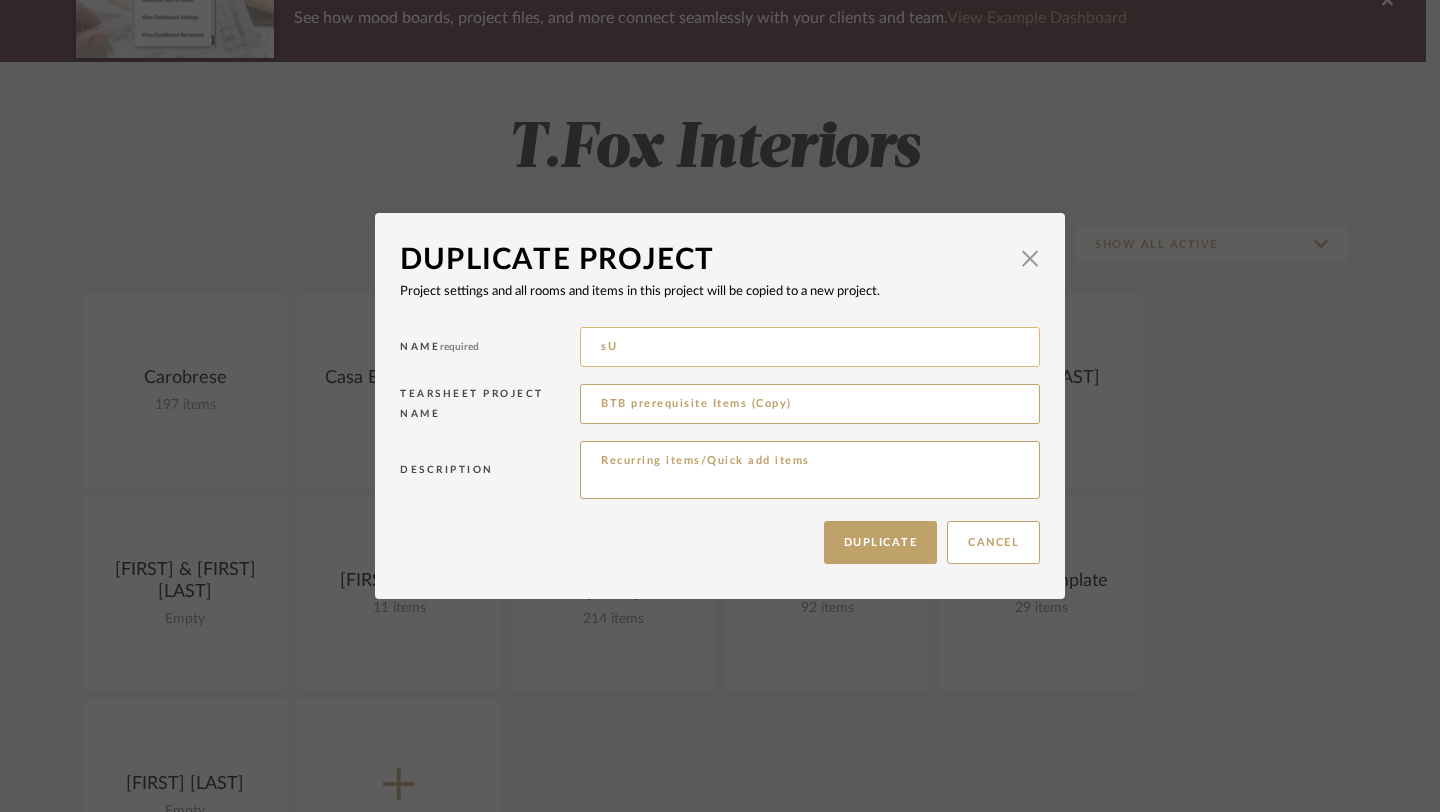 type on "s" 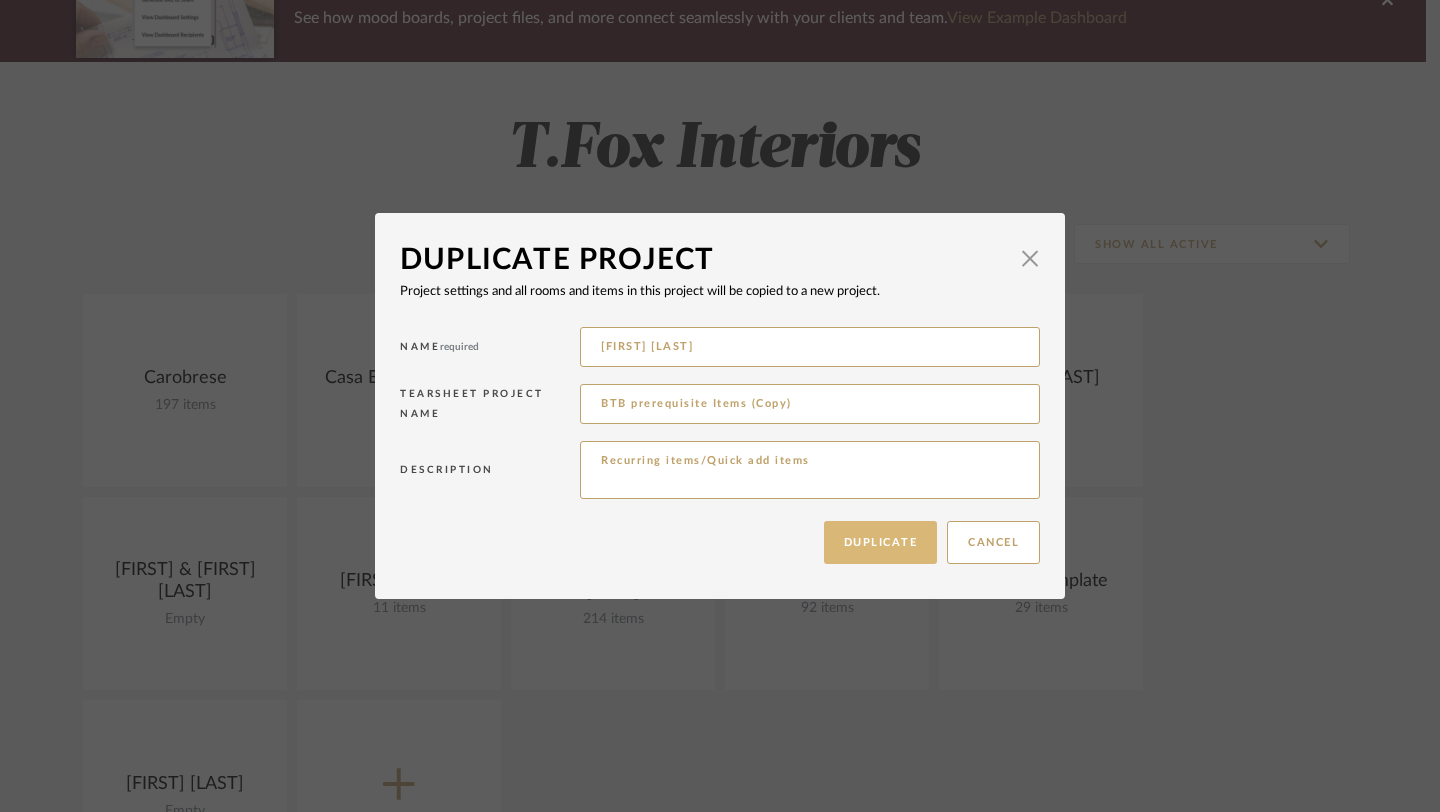 type on "Susan Jackson" 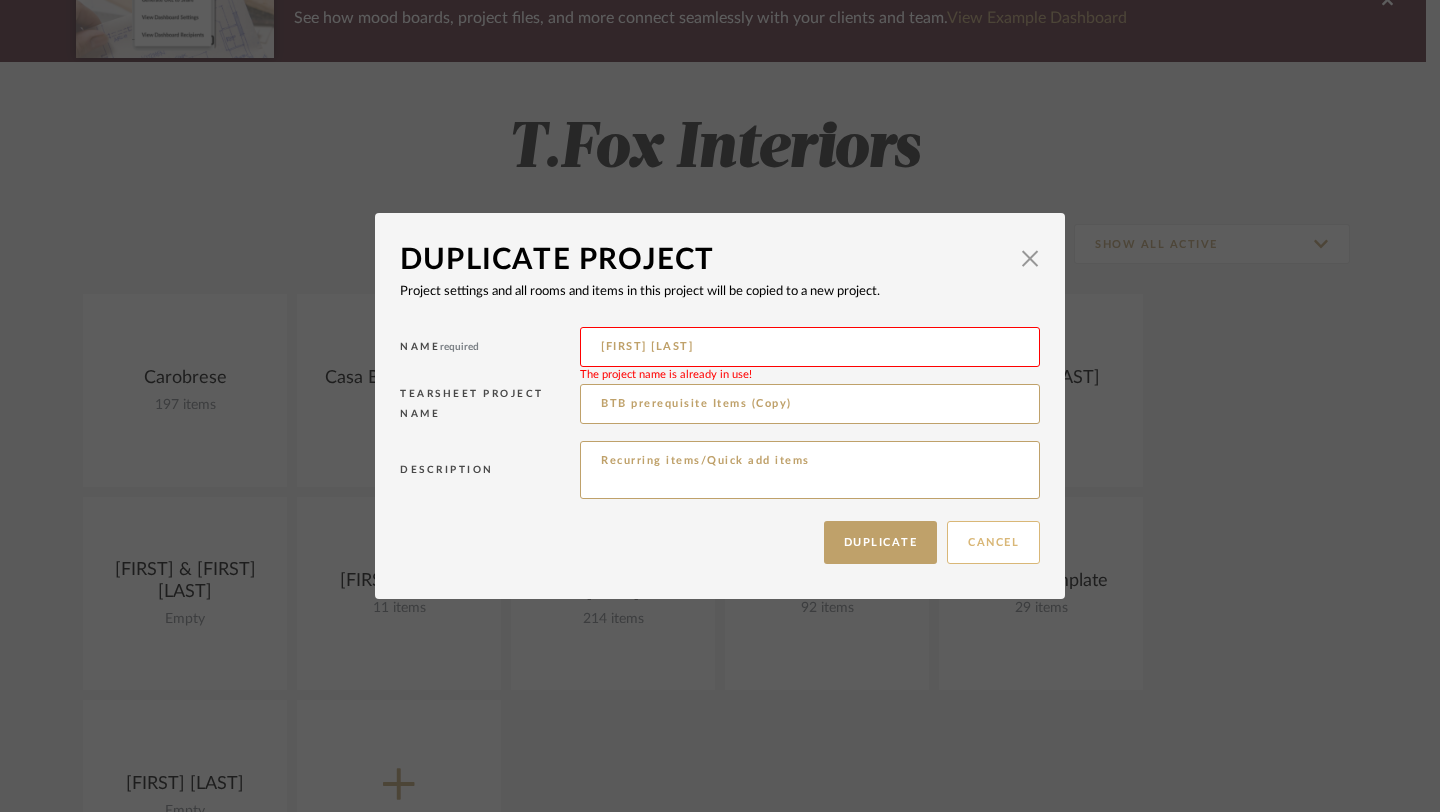 click on "Cancel" at bounding box center (993, 542) 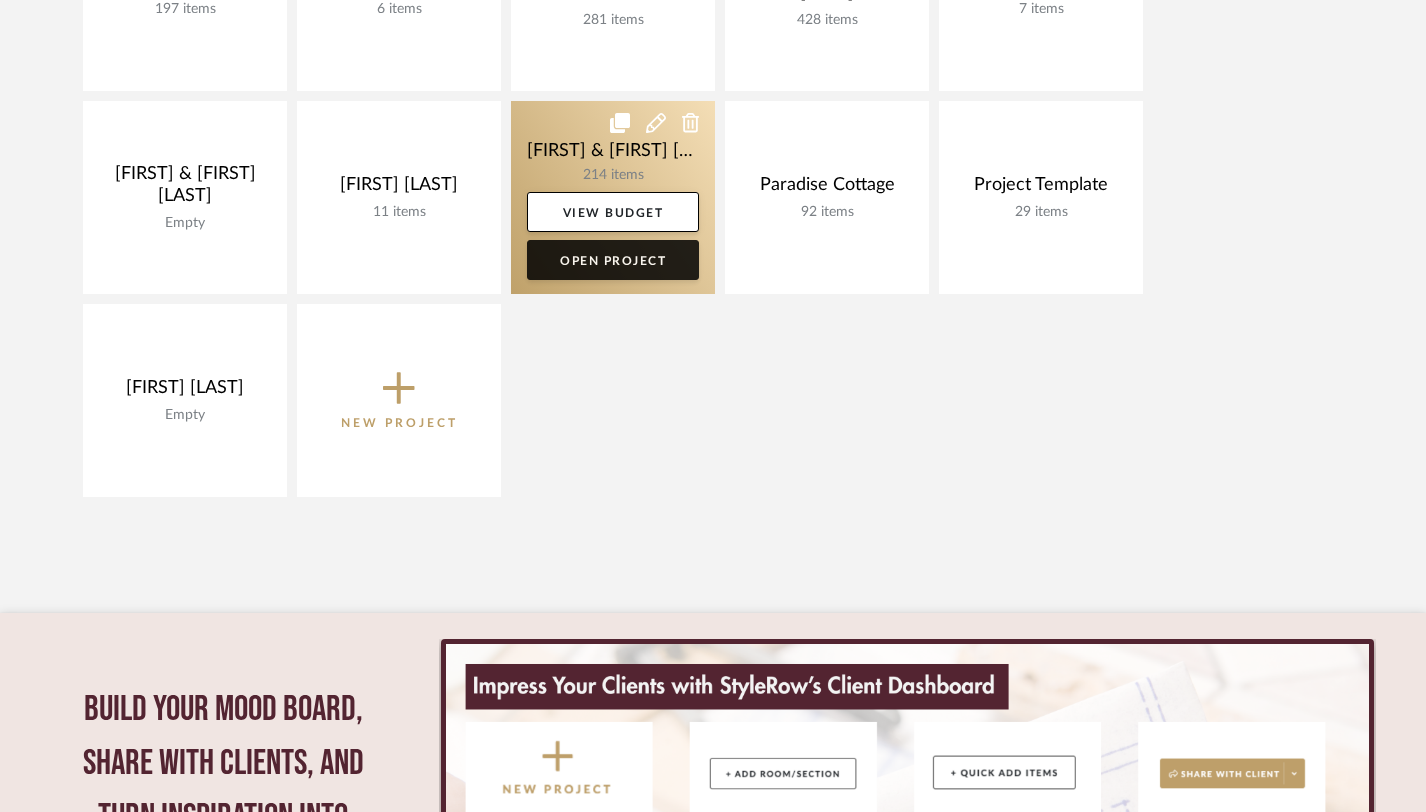 scroll, scrollTop: 635, scrollLeft: 0, axis: vertical 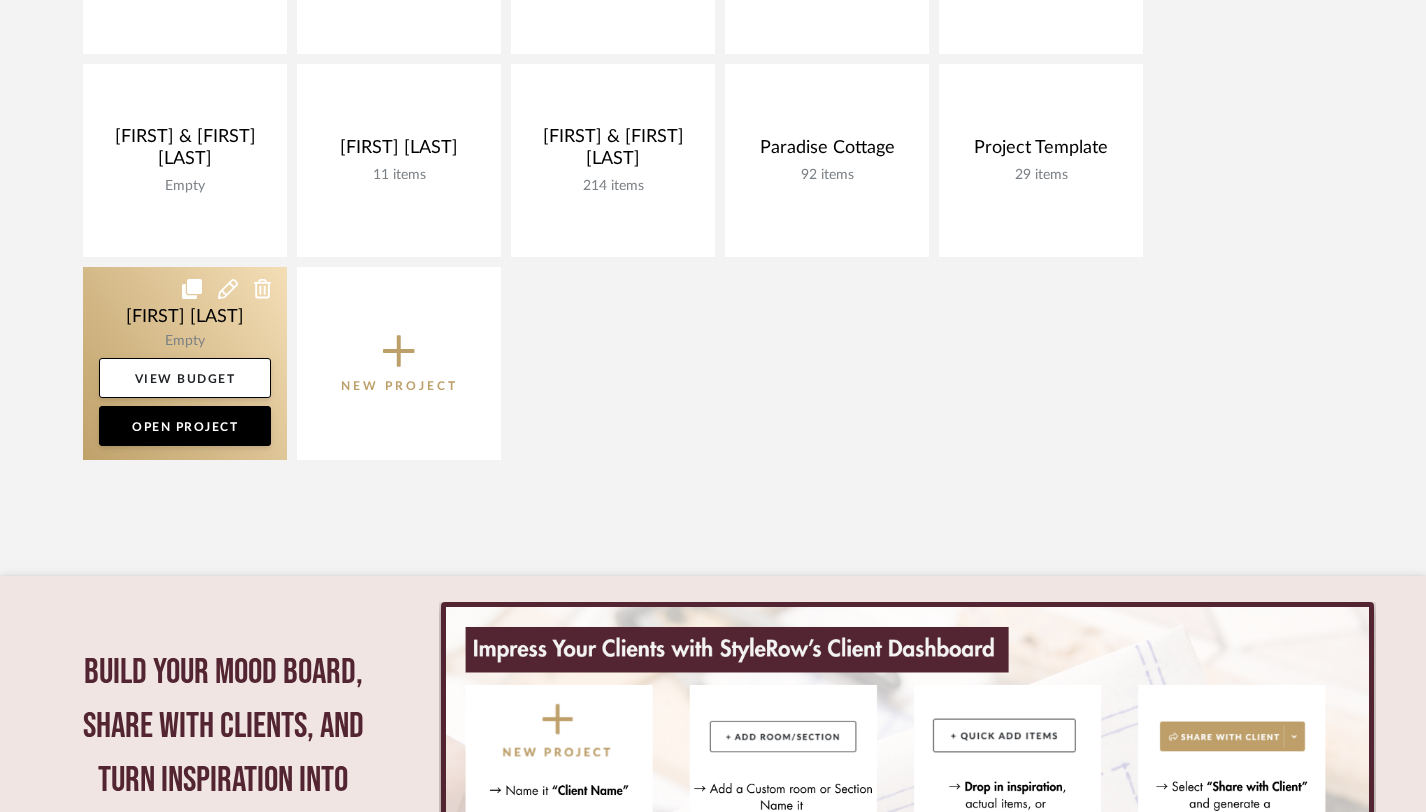 click 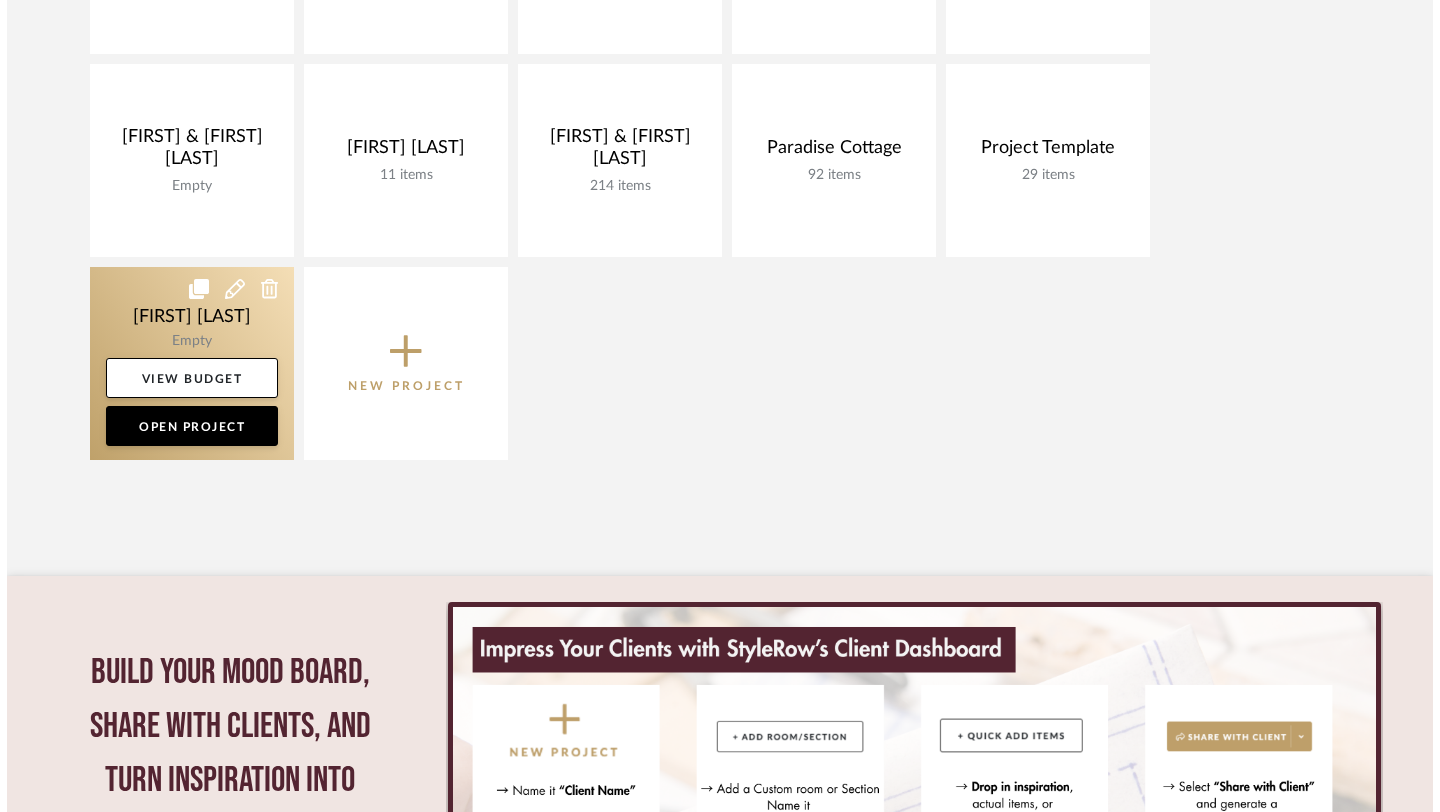 scroll, scrollTop: 0, scrollLeft: 0, axis: both 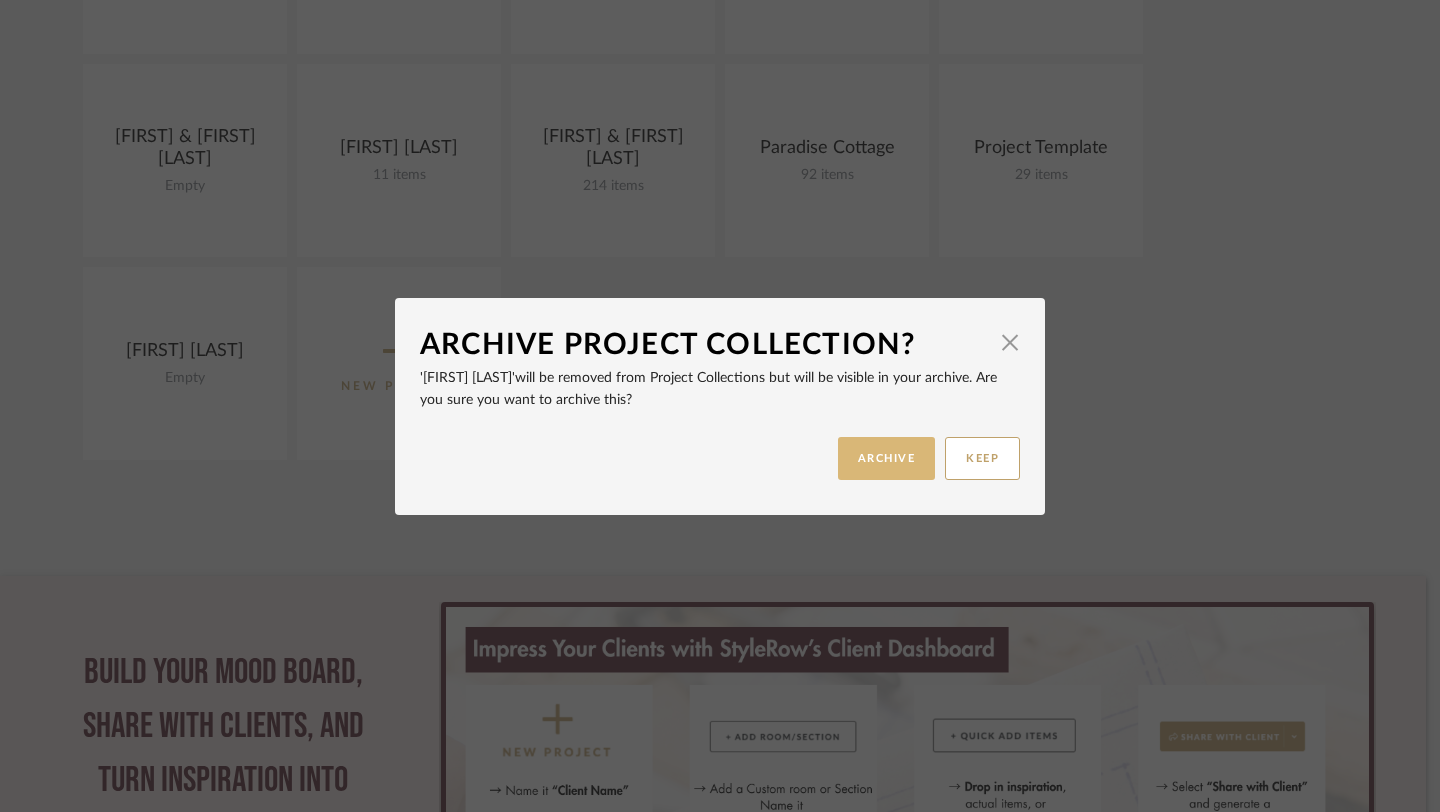 click on "ARCHIVE" at bounding box center [887, 458] 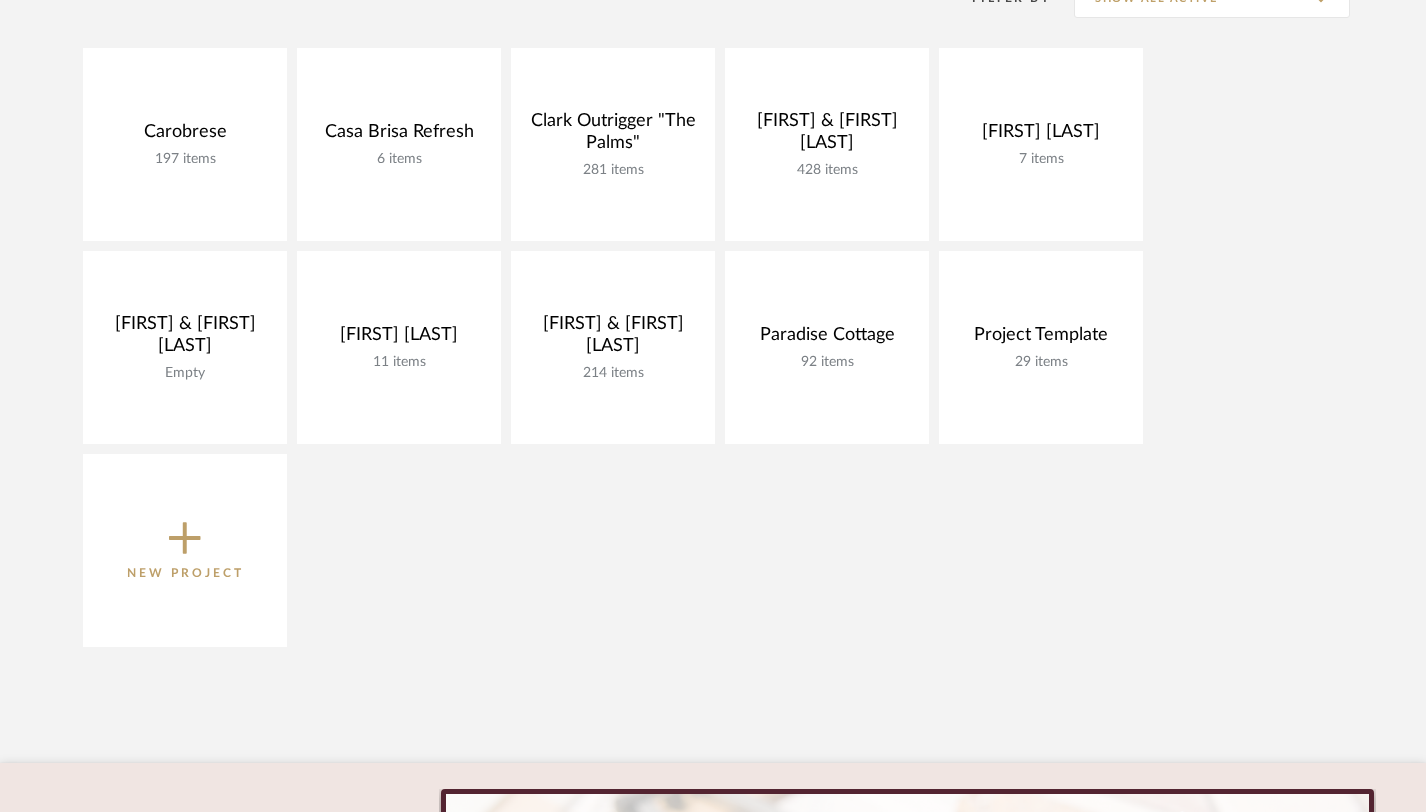 scroll, scrollTop: 444, scrollLeft: 0, axis: vertical 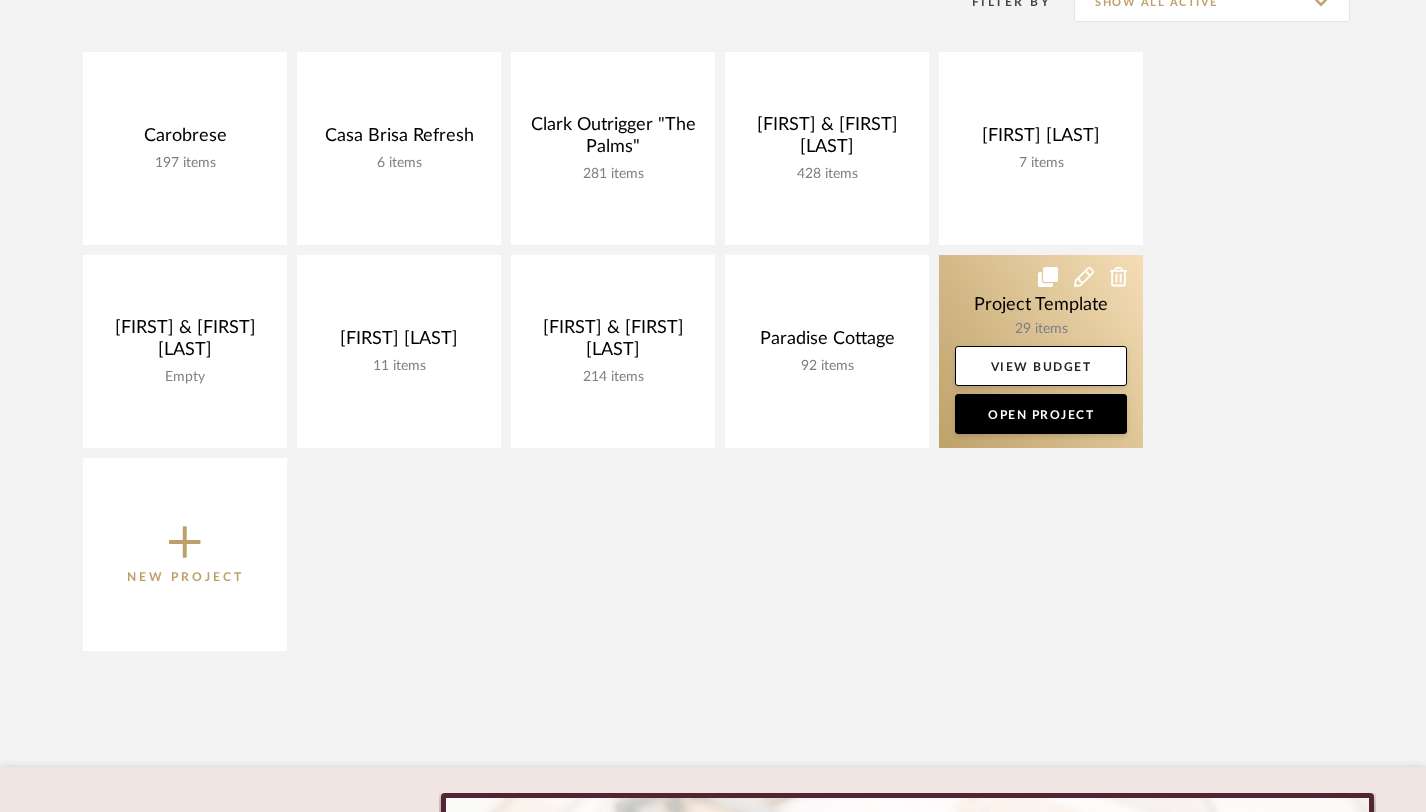 click 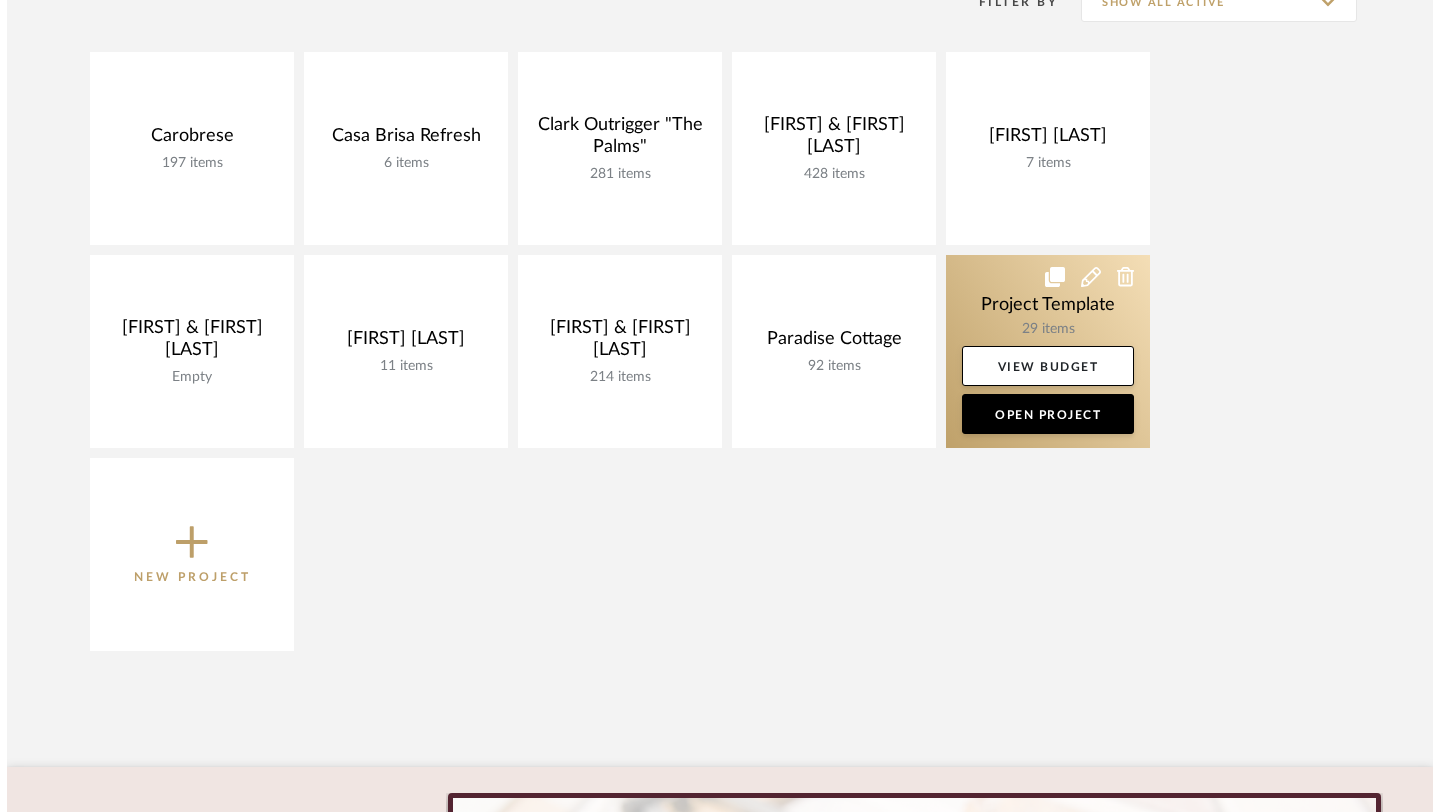 scroll, scrollTop: 0, scrollLeft: 0, axis: both 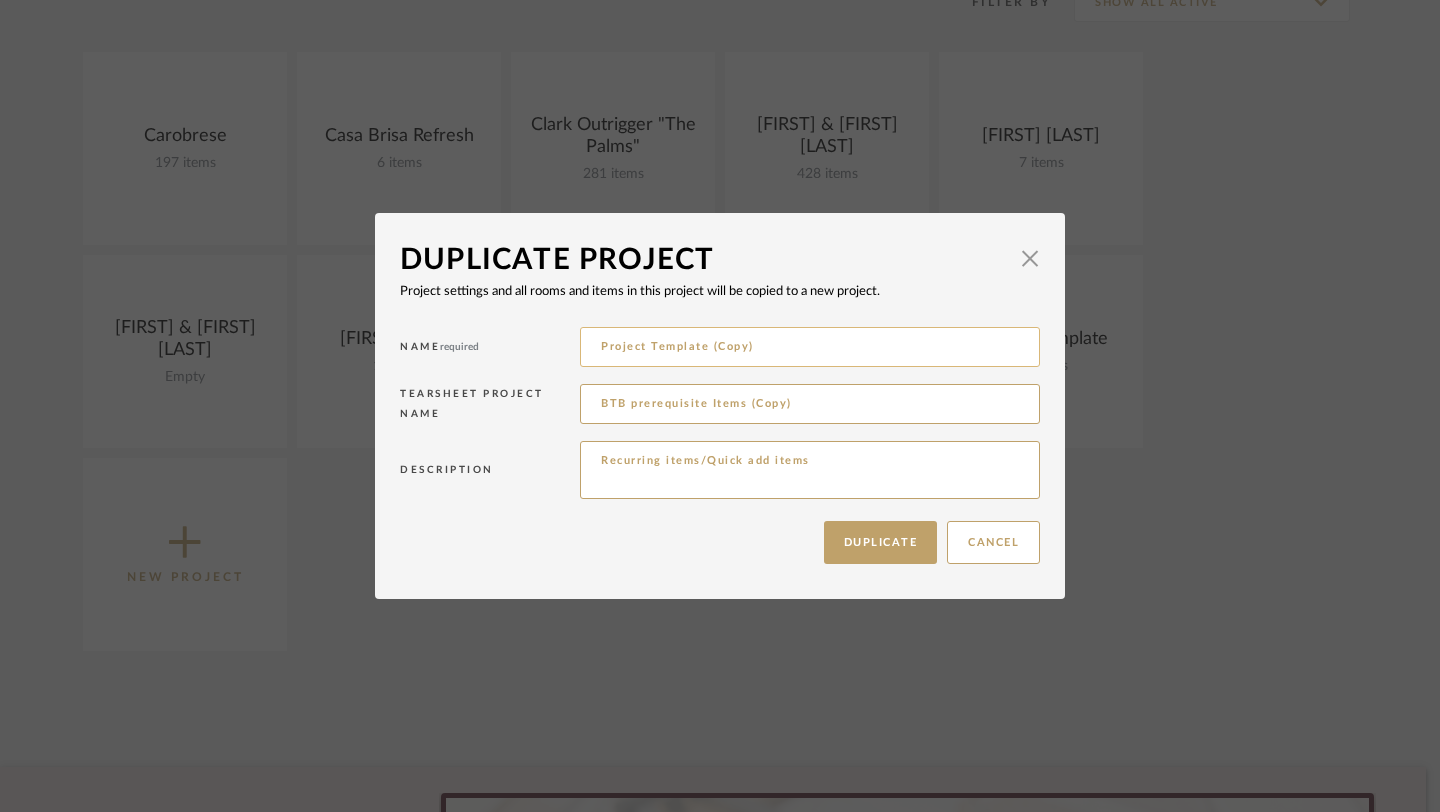 click on "Project Template (Copy)" at bounding box center (810, 347) 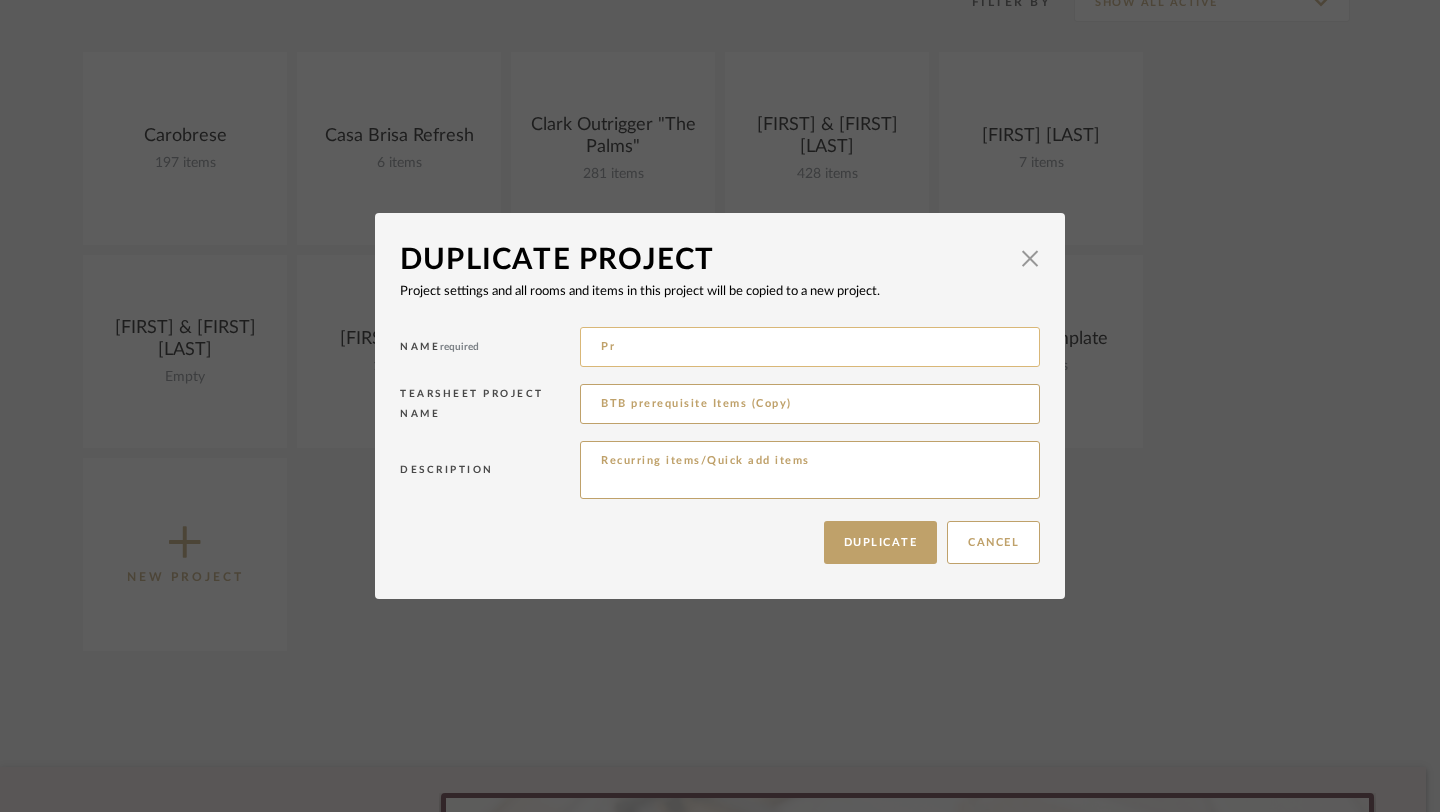 type on "P" 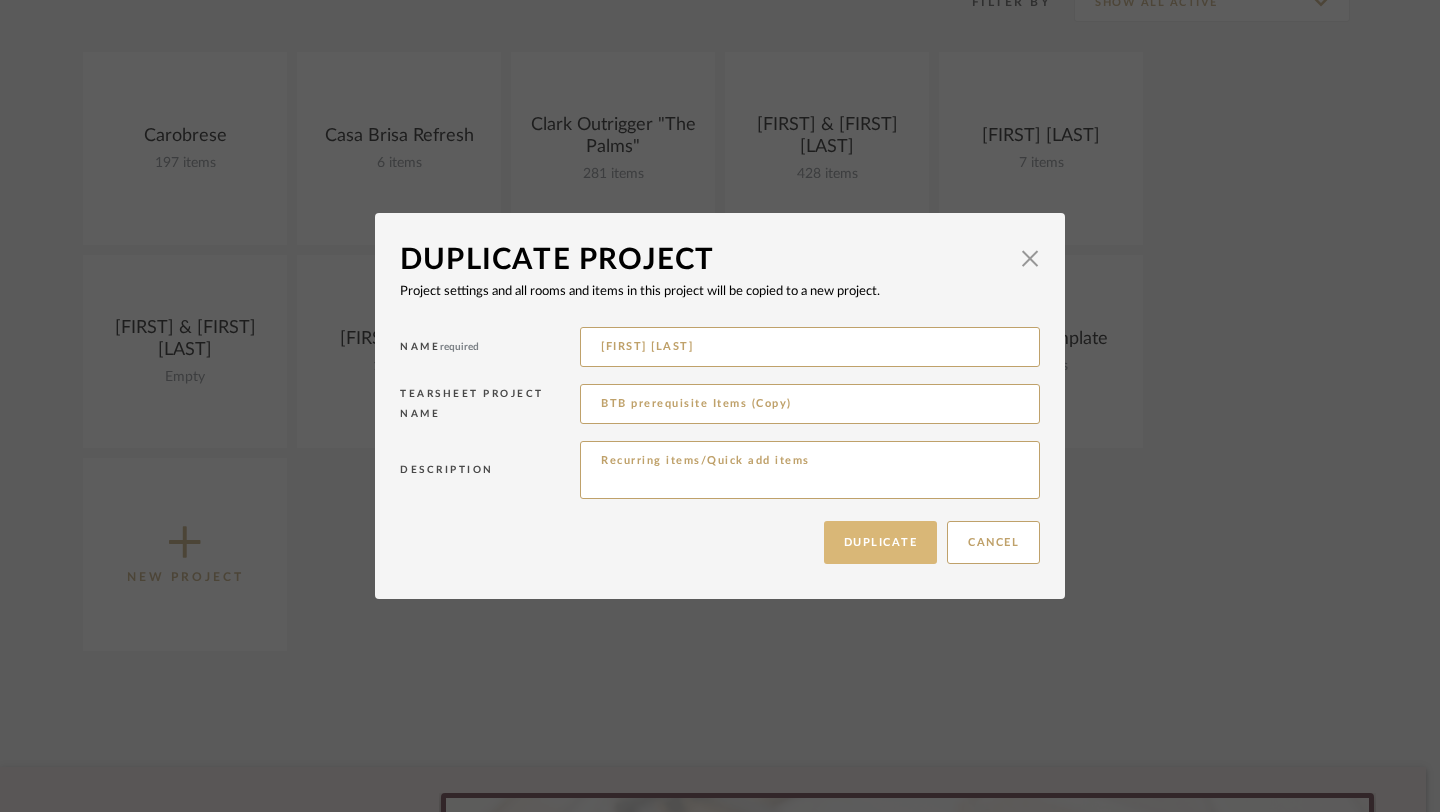 type on "Susan Jackson" 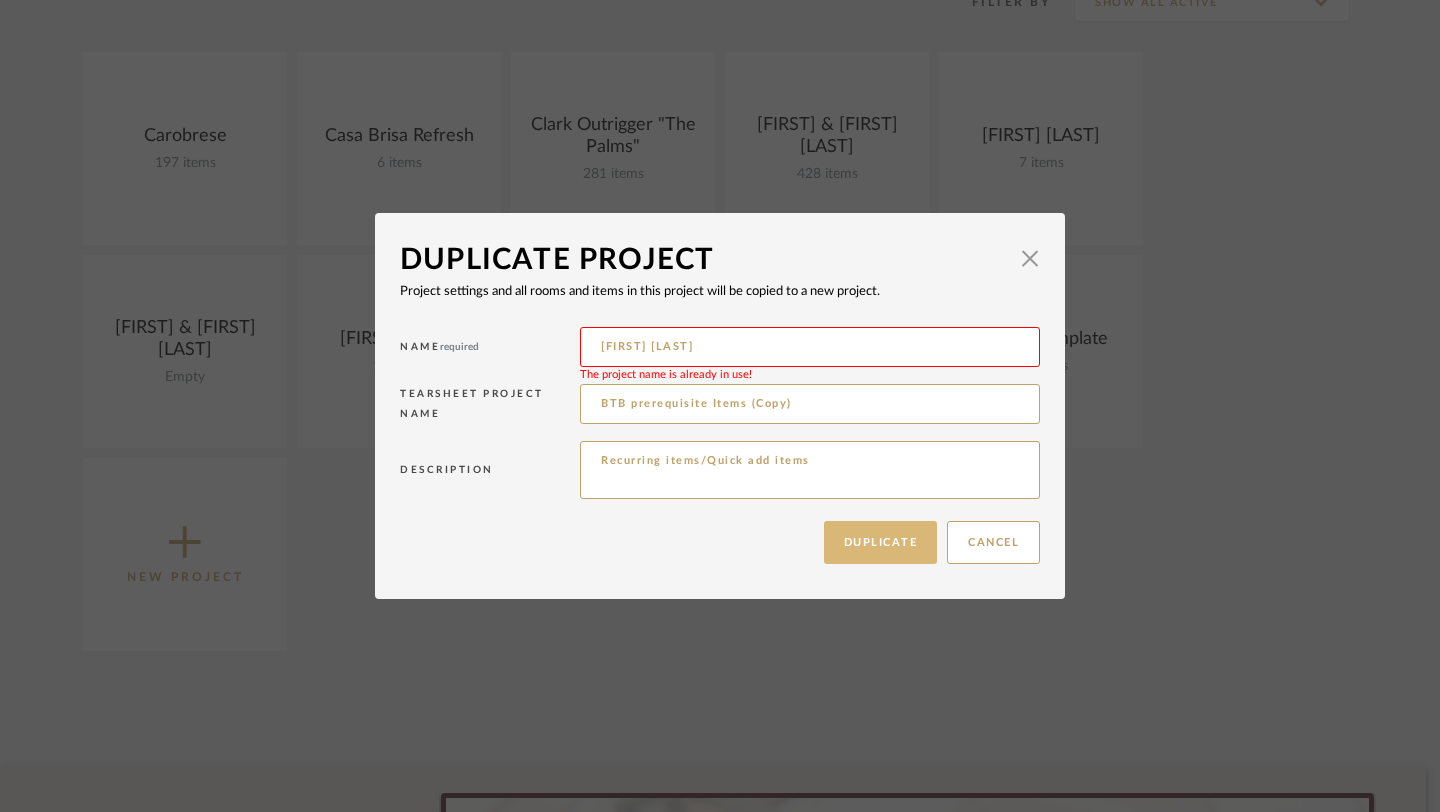 click on "Duplicate" at bounding box center [881, 542] 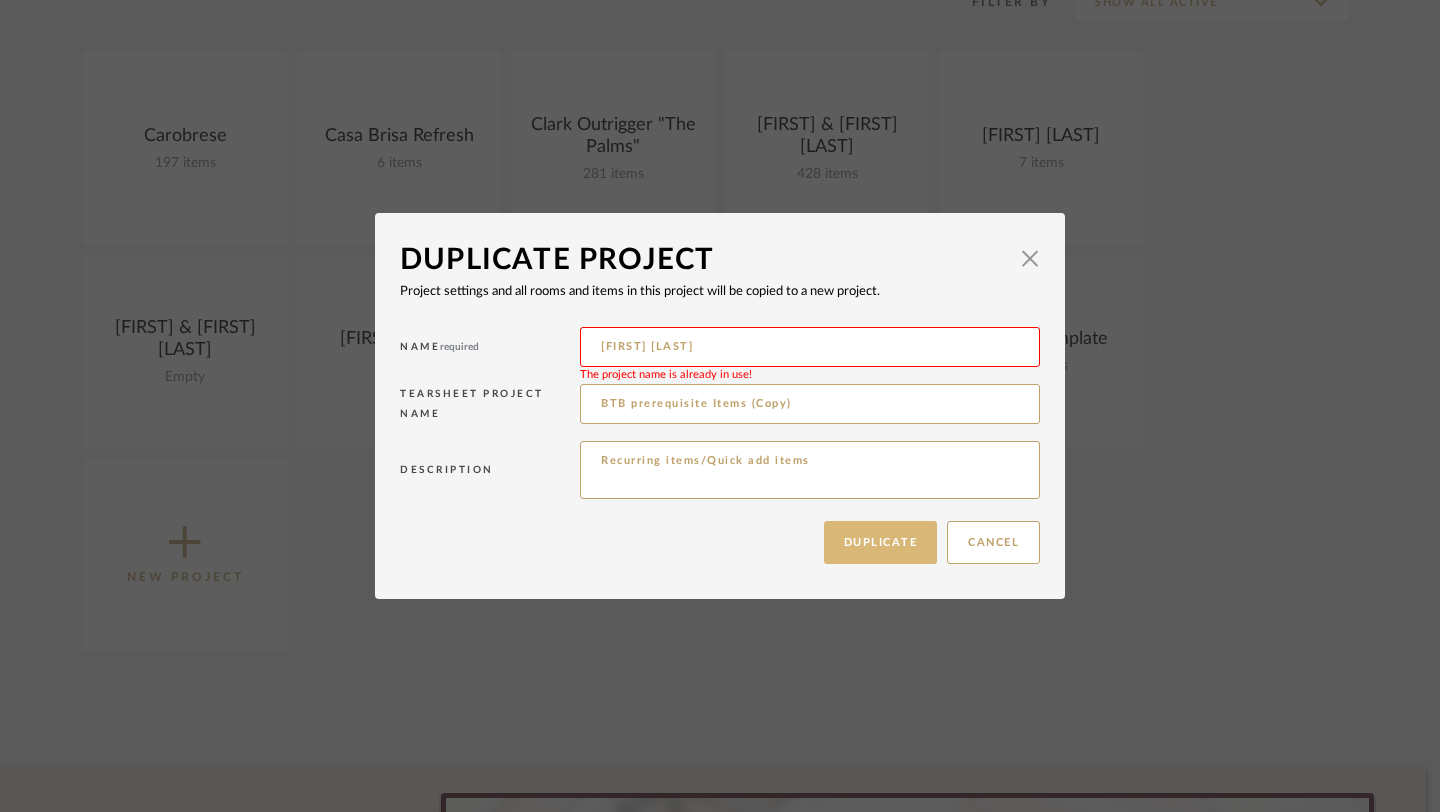 click on "Duplicate" at bounding box center (881, 542) 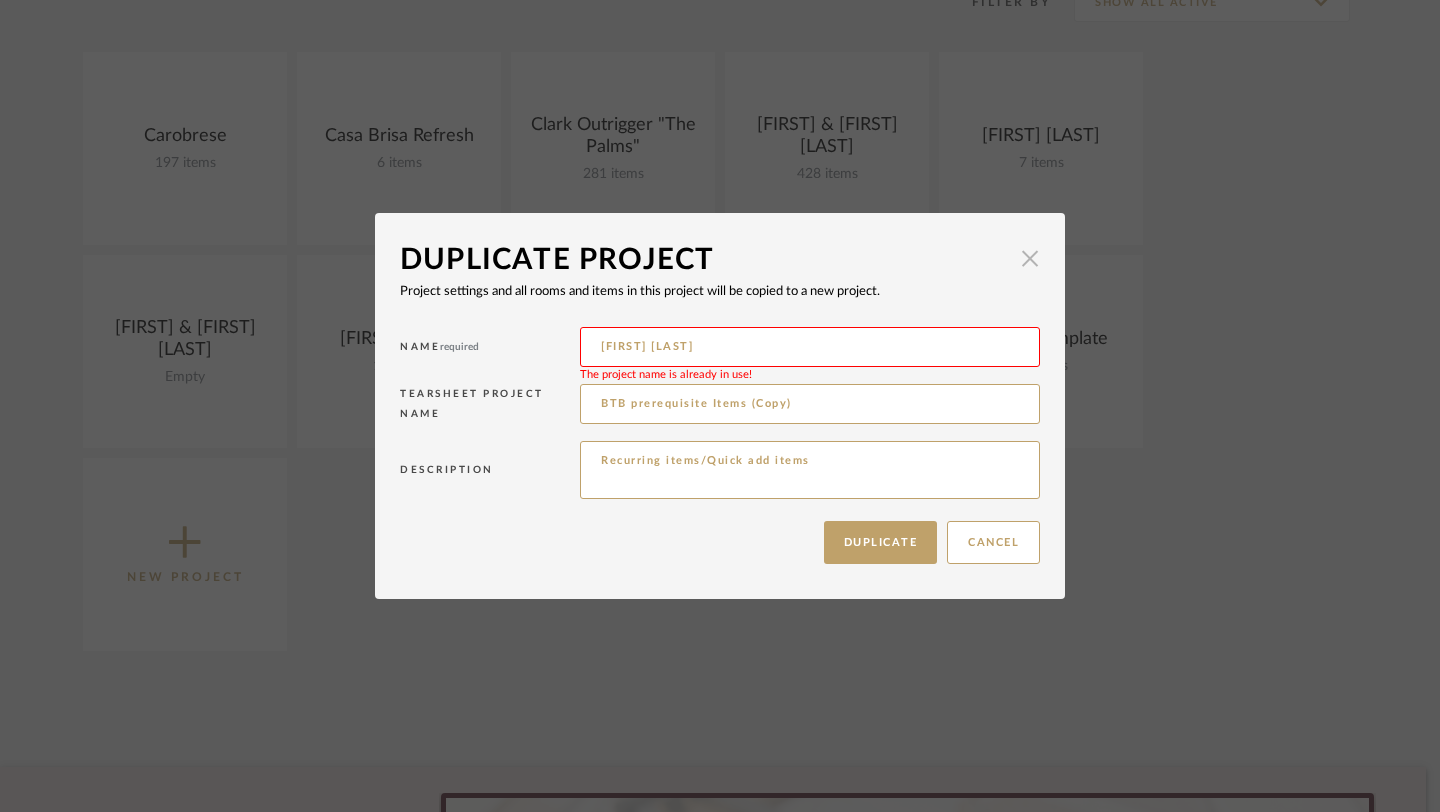 click at bounding box center [1030, 258] 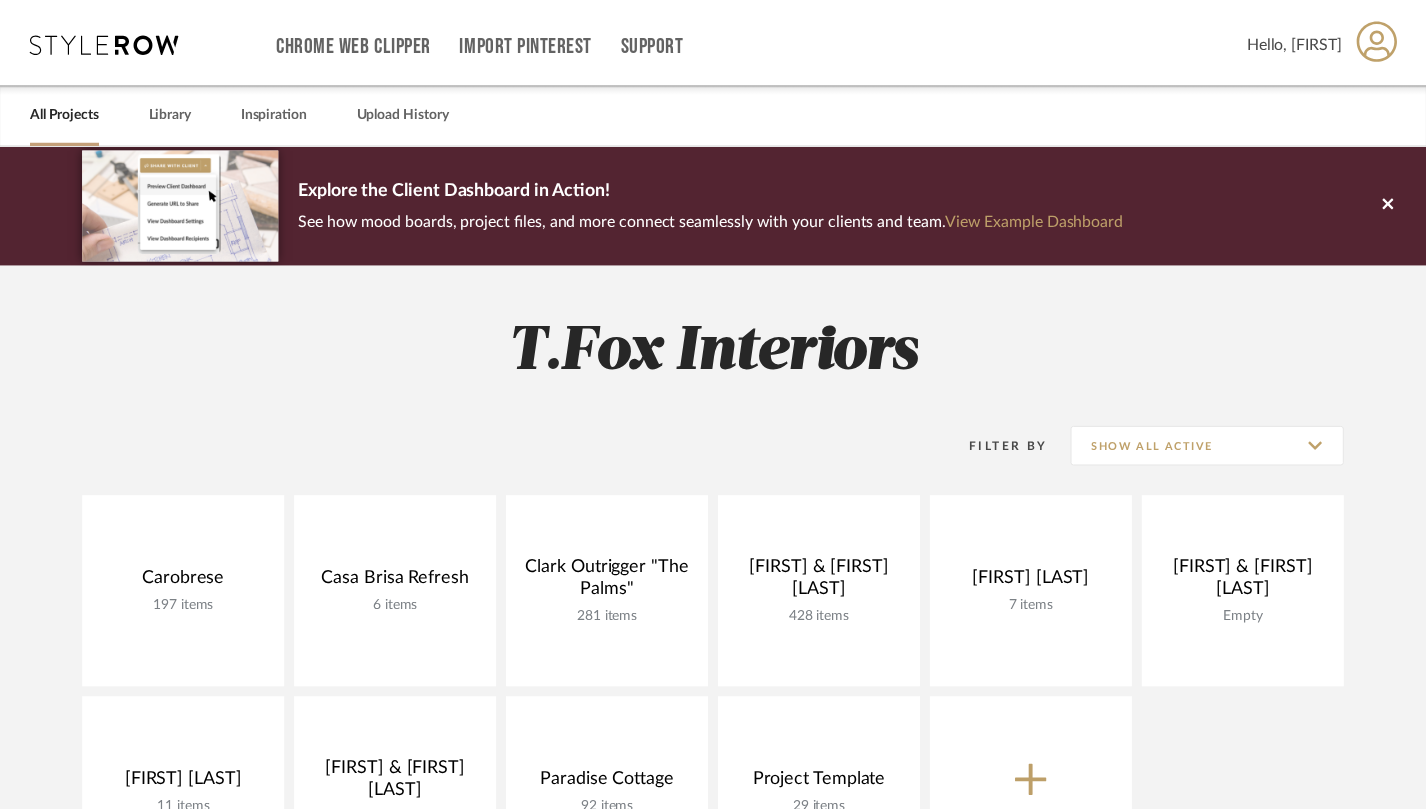 scroll, scrollTop: 444, scrollLeft: 0, axis: vertical 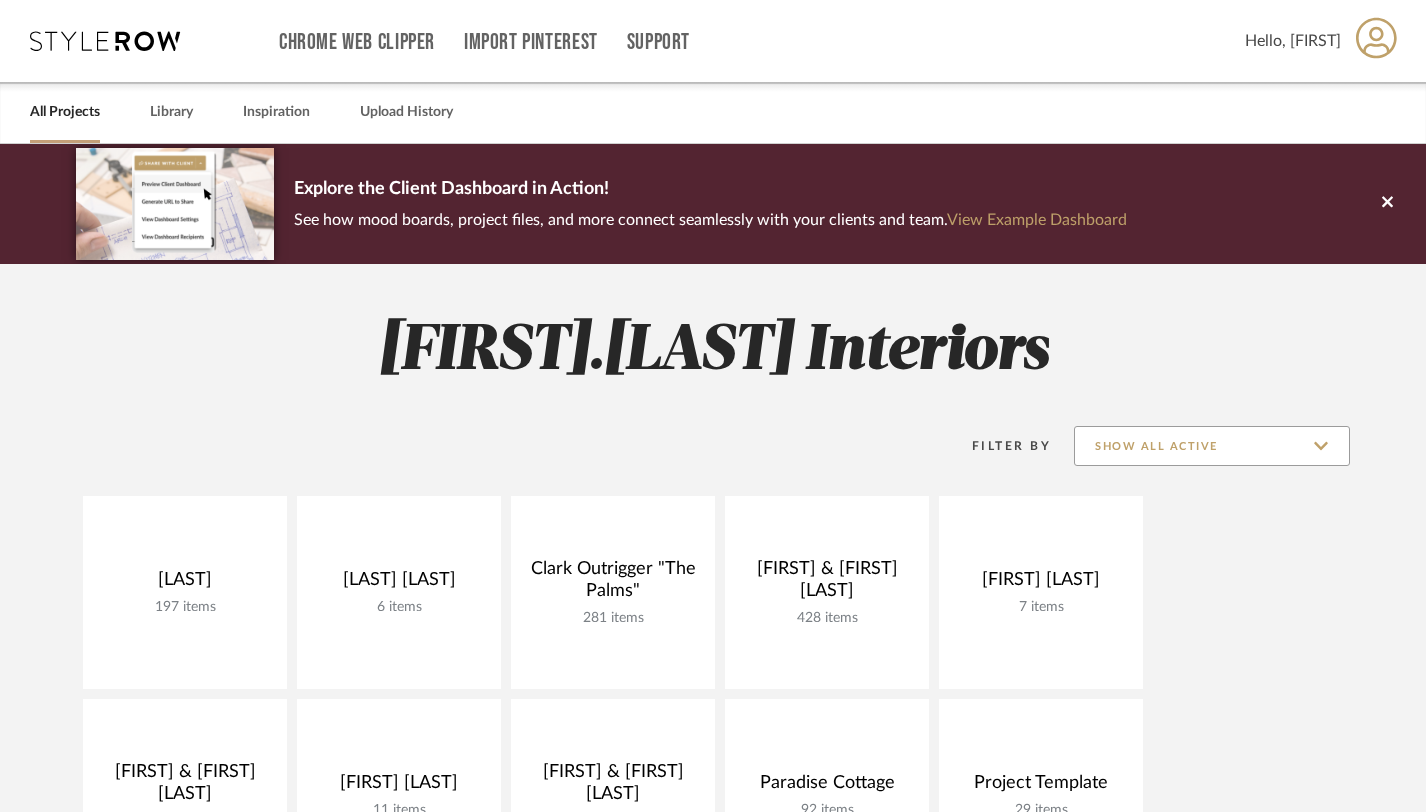 click on "Show All Active" 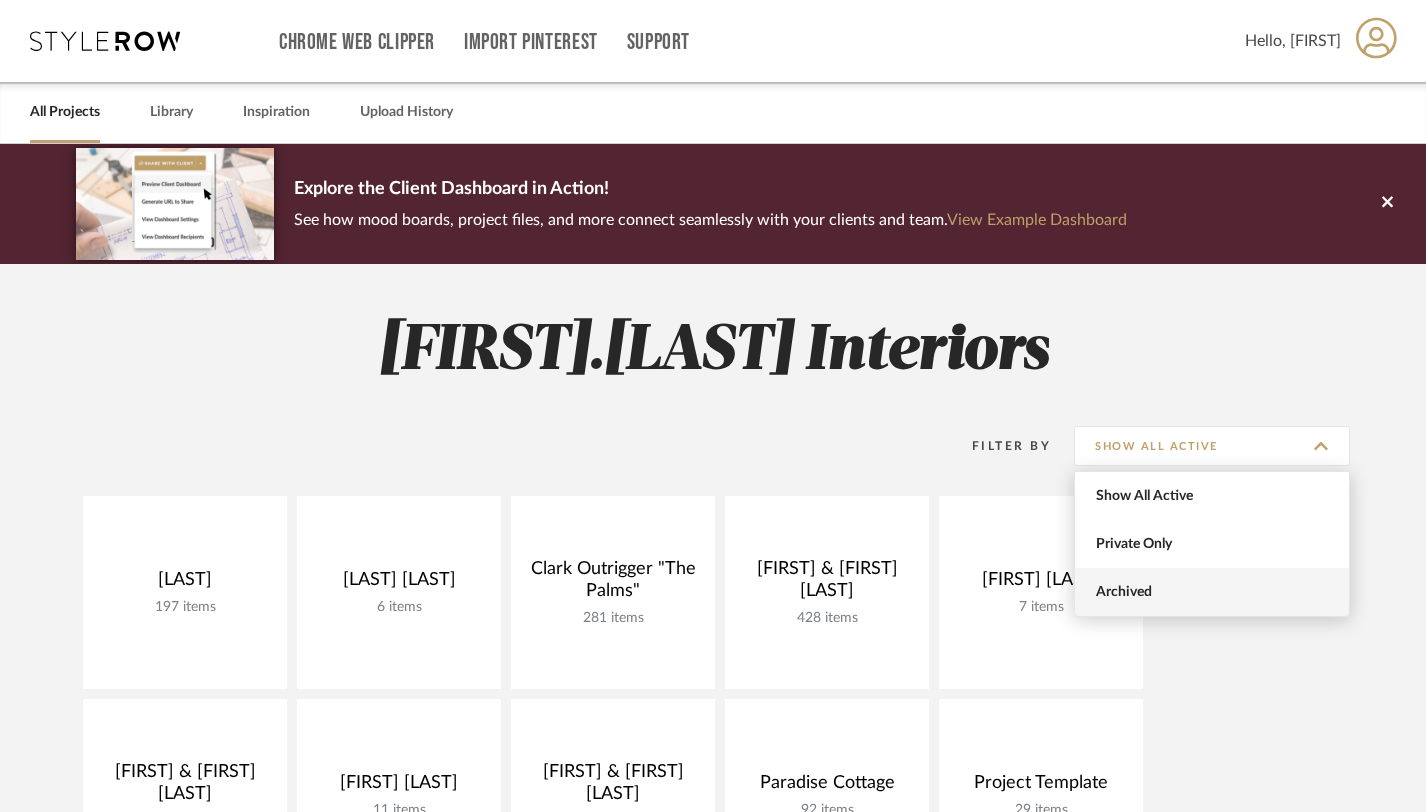 click on "Archived" at bounding box center [1214, 592] 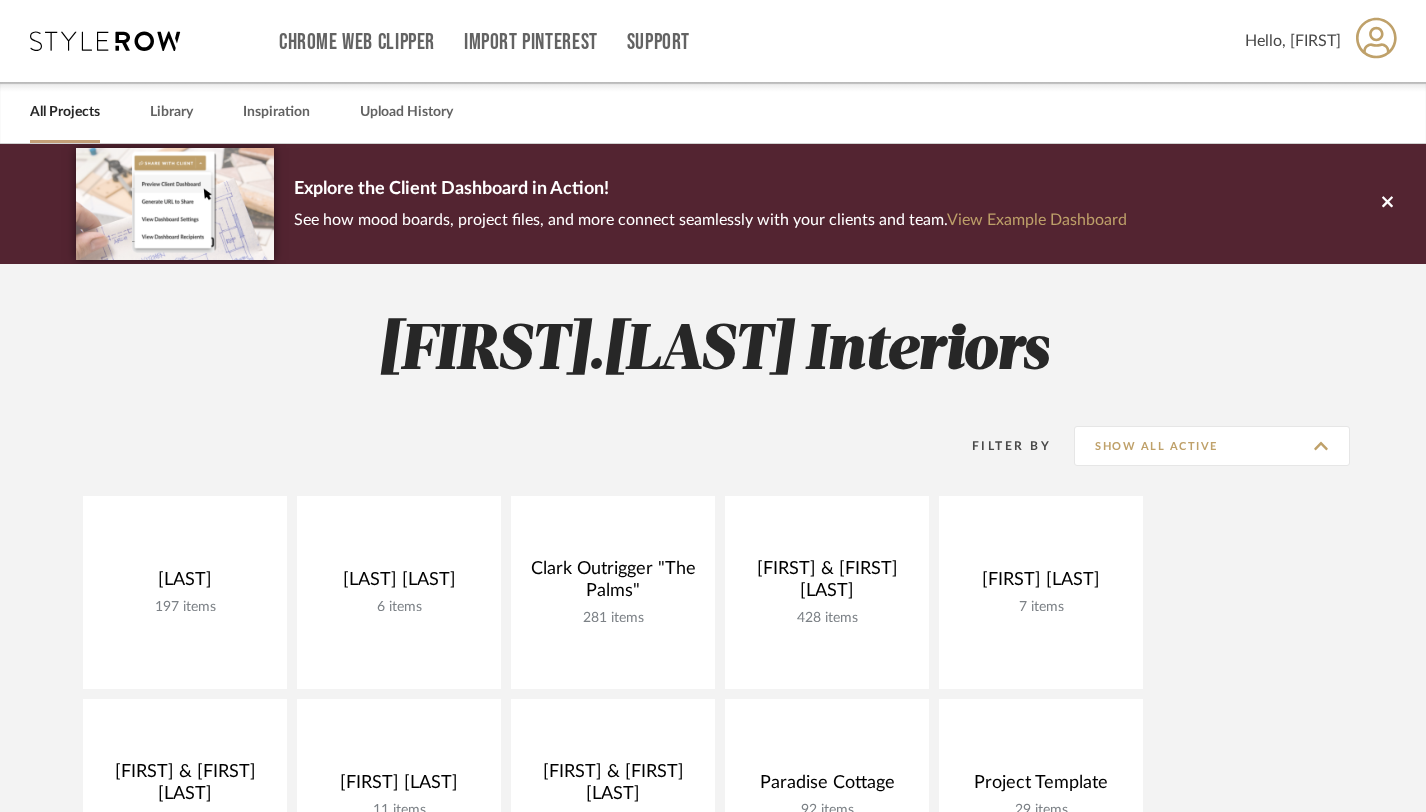 type on "Archived" 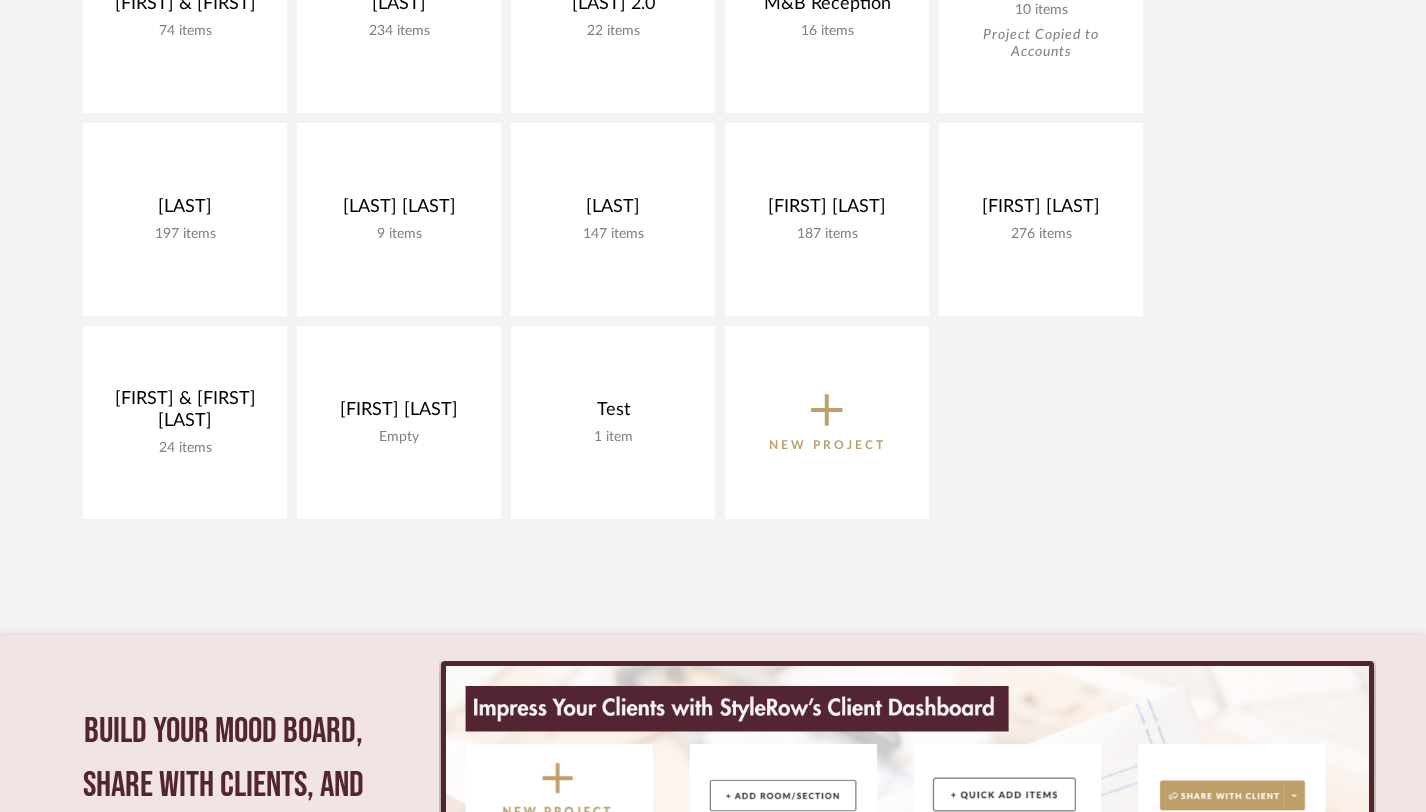 scroll, scrollTop: 1173, scrollLeft: 0, axis: vertical 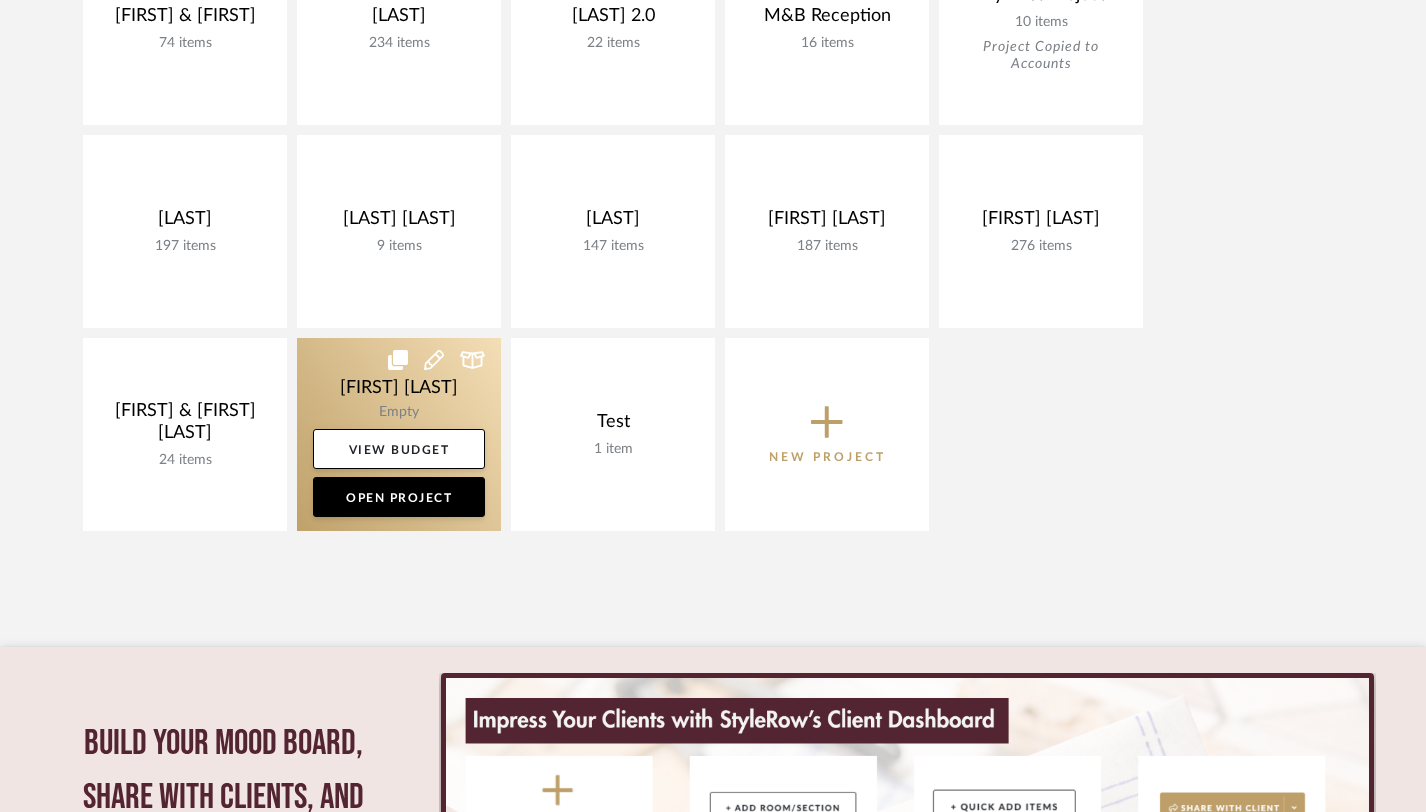 click 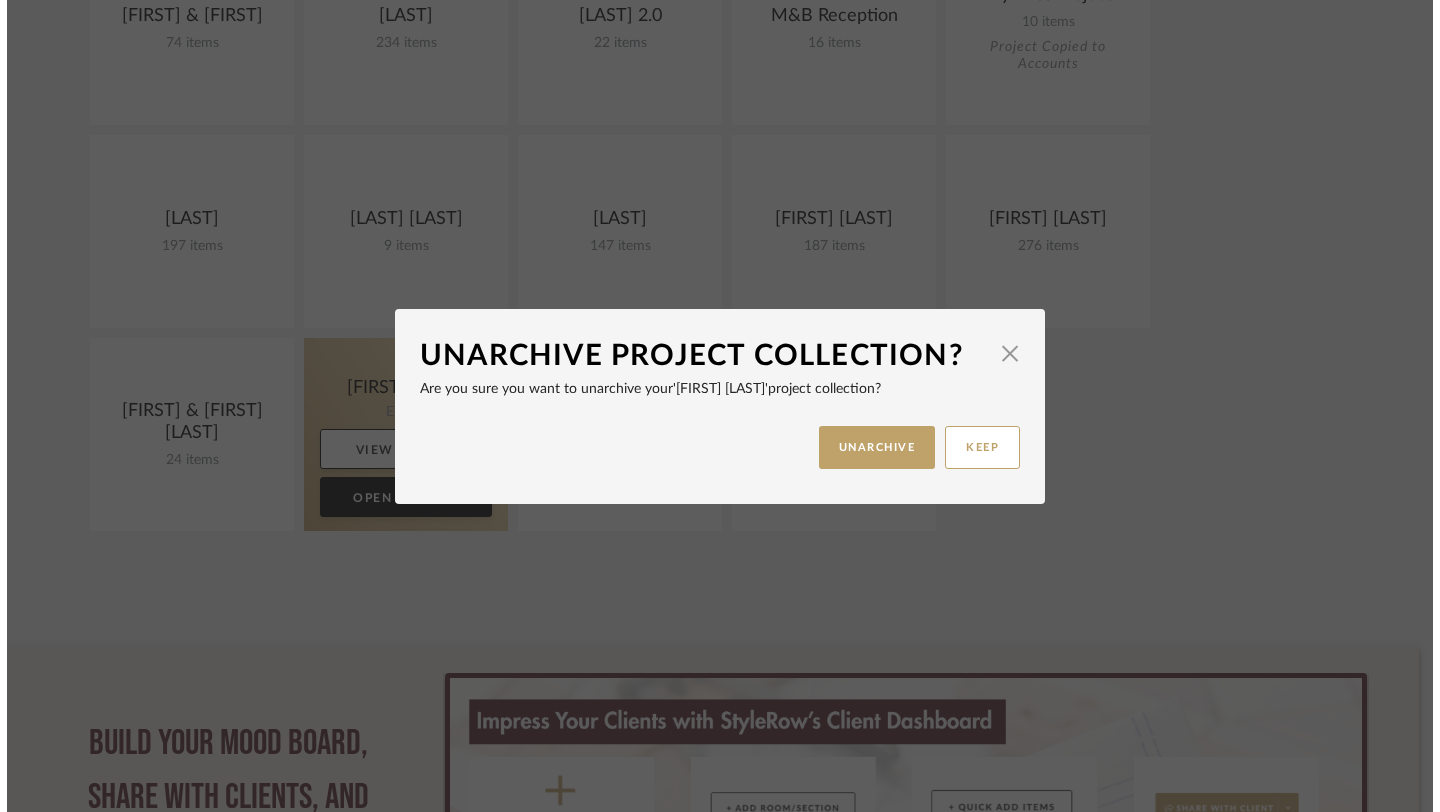 scroll, scrollTop: 0, scrollLeft: 0, axis: both 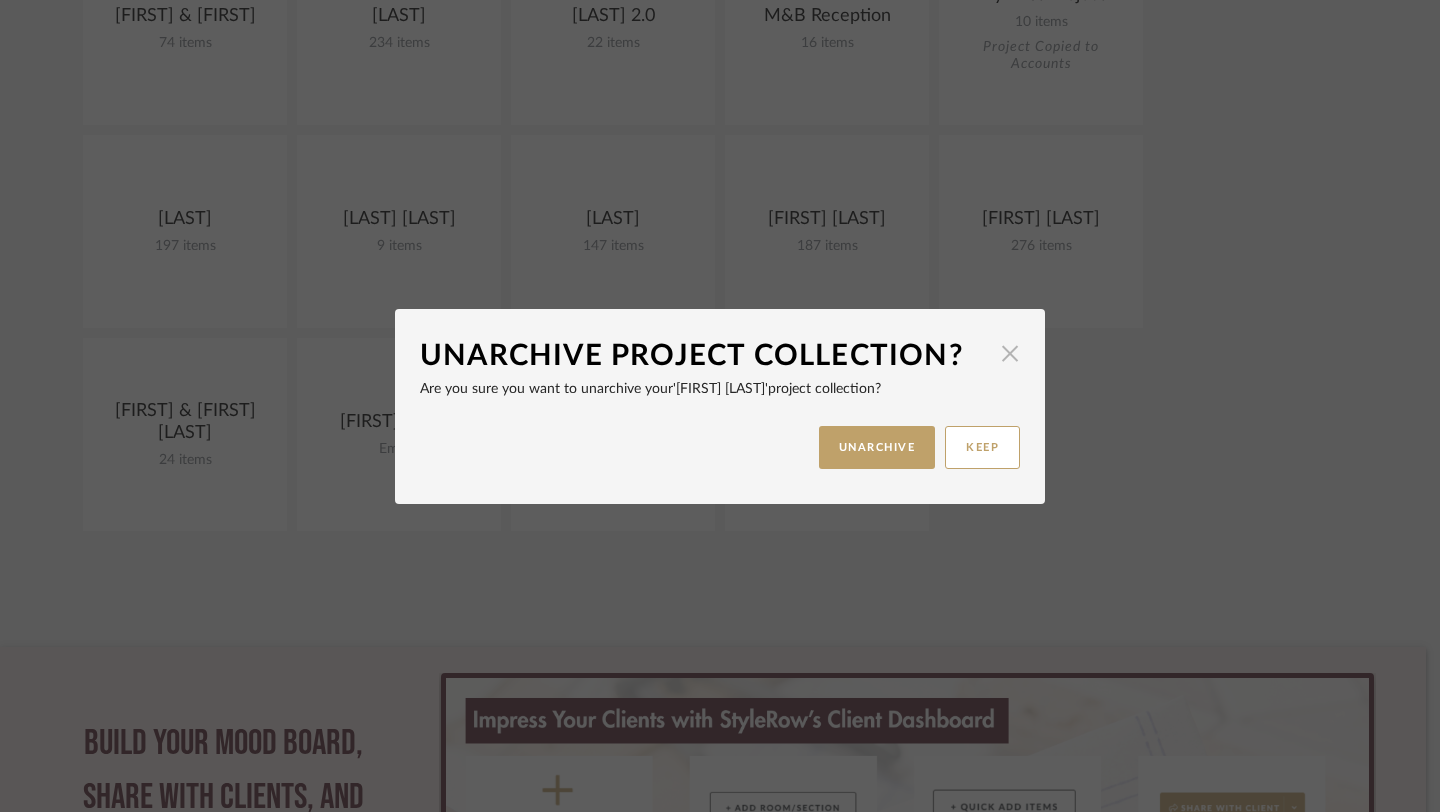 click at bounding box center [1010, 354] 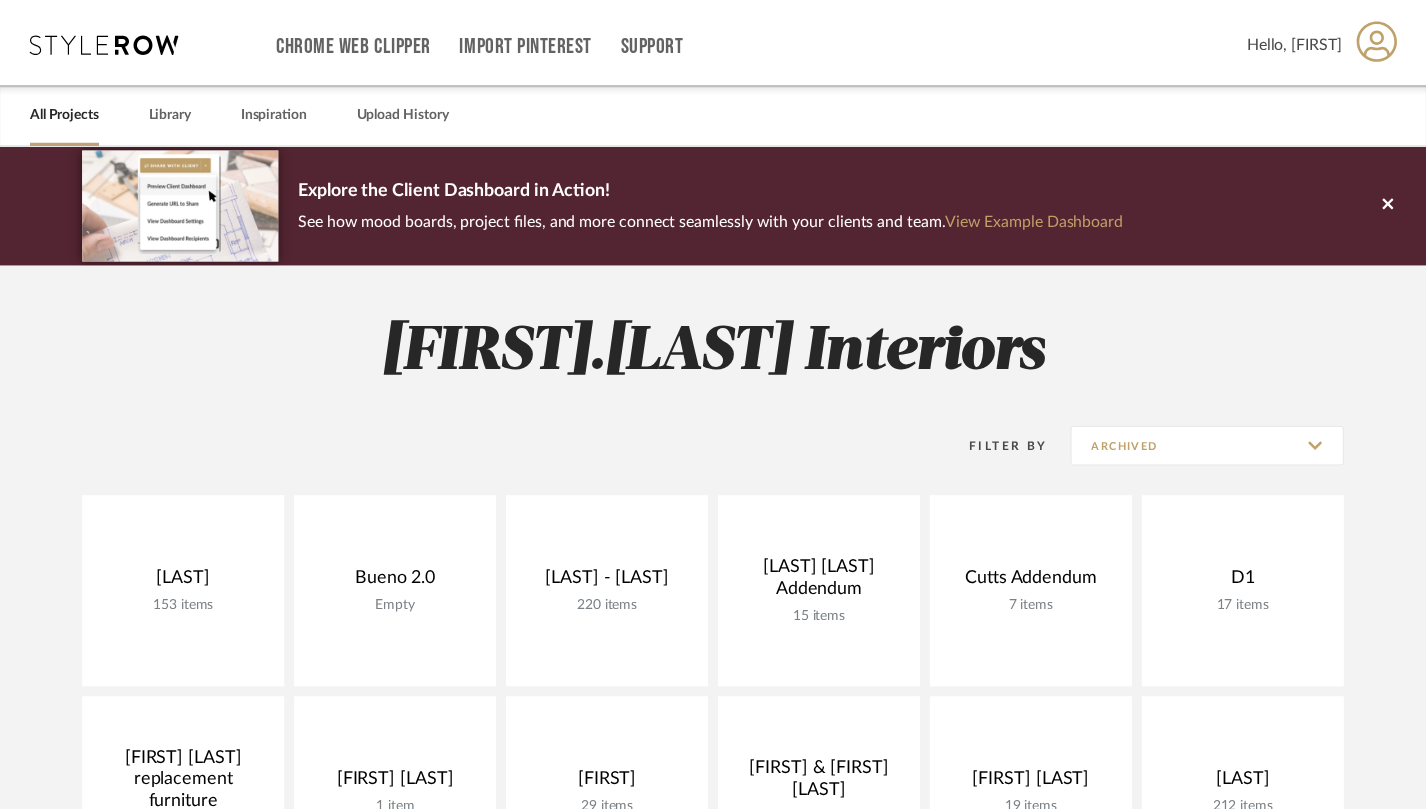 scroll, scrollTop: 1173, scrollLeft: 0, axis: vertical 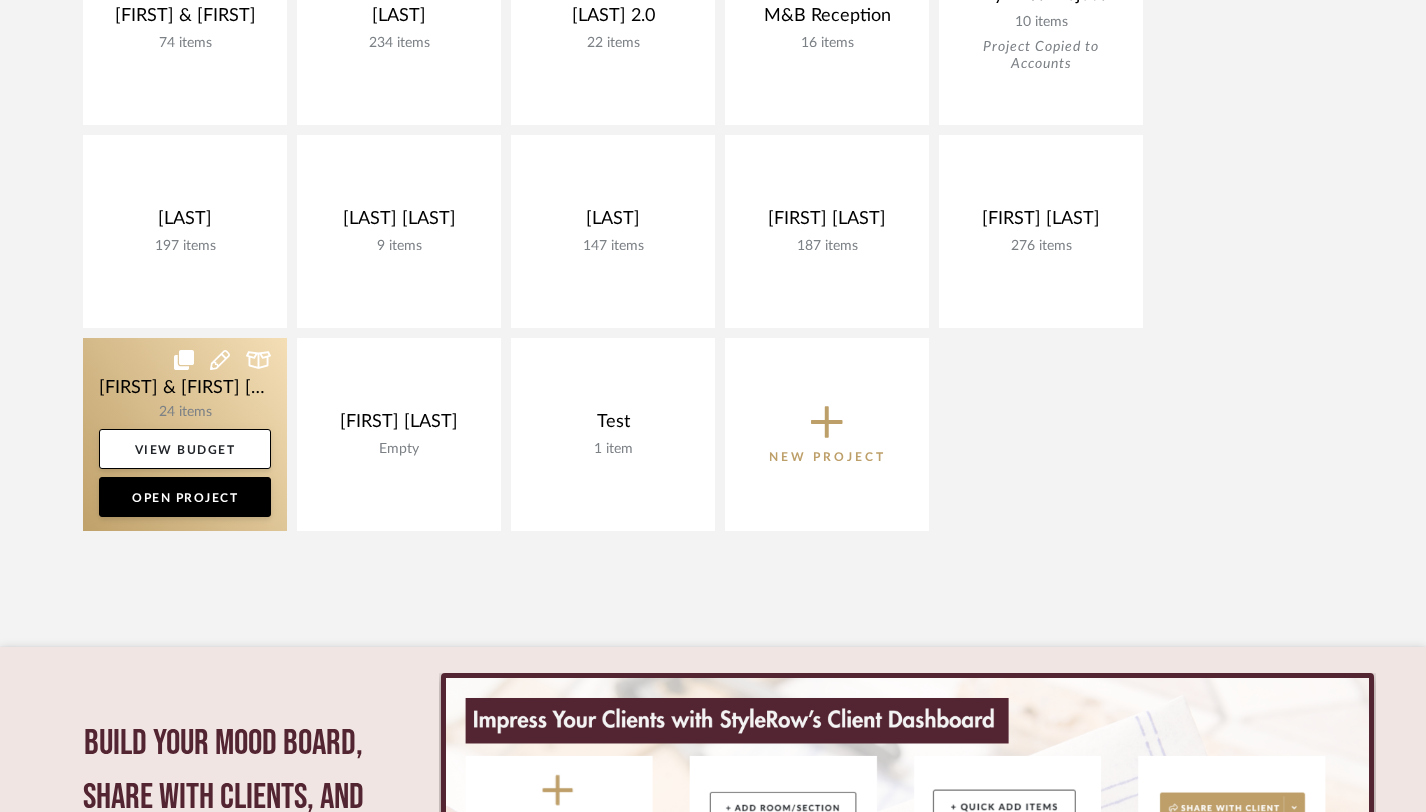 click 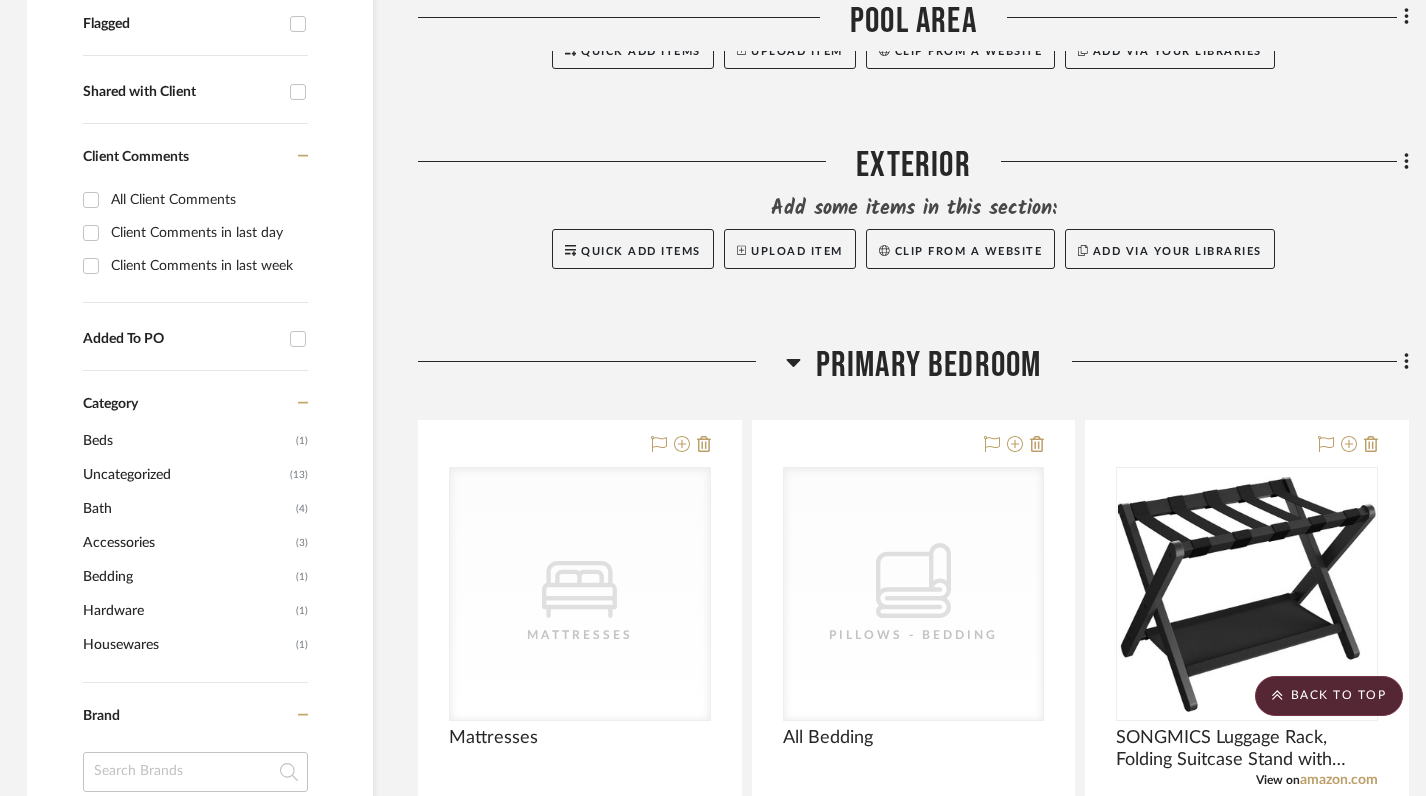 scroll, scrollTop: 0, scrollLeft: 3, axis: horizontal 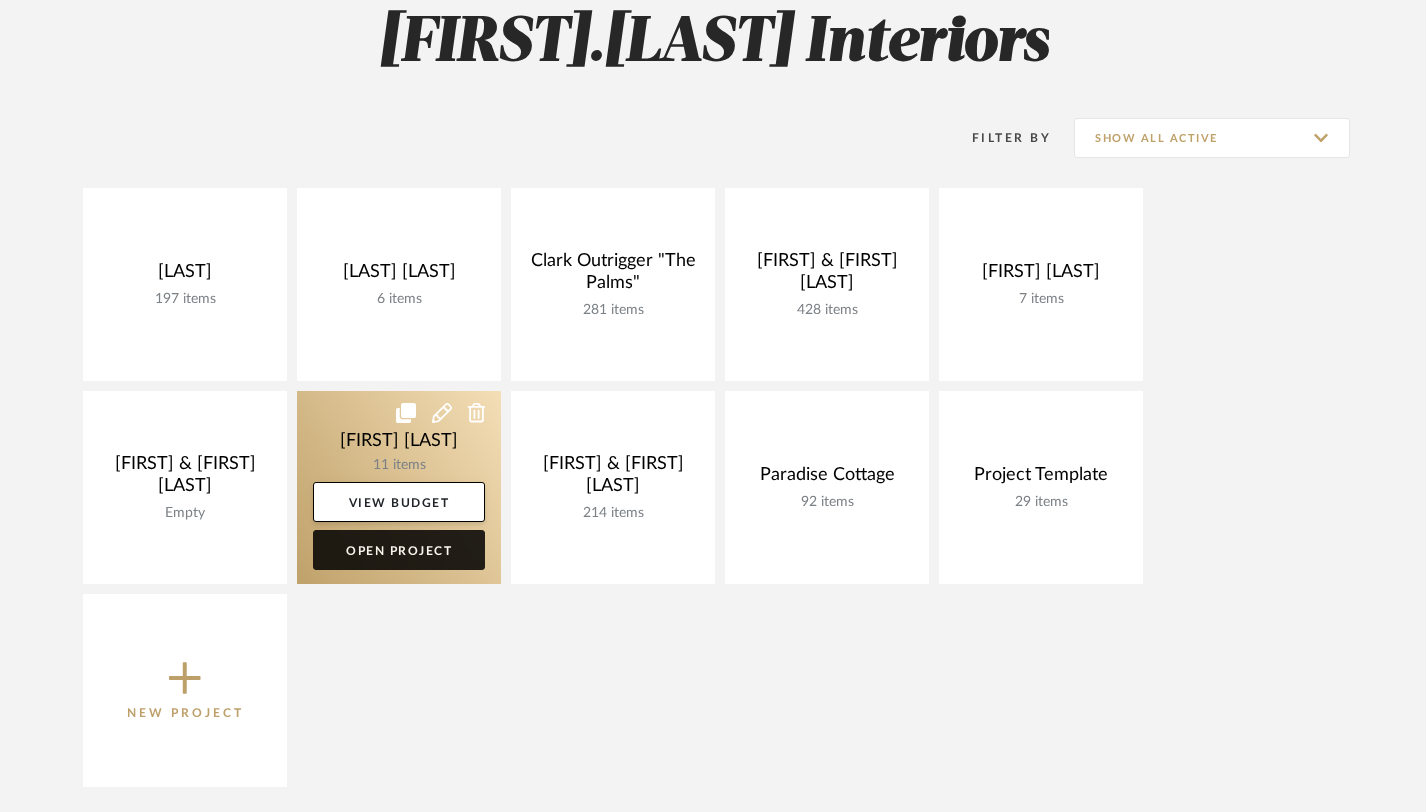 click on "Open Project" 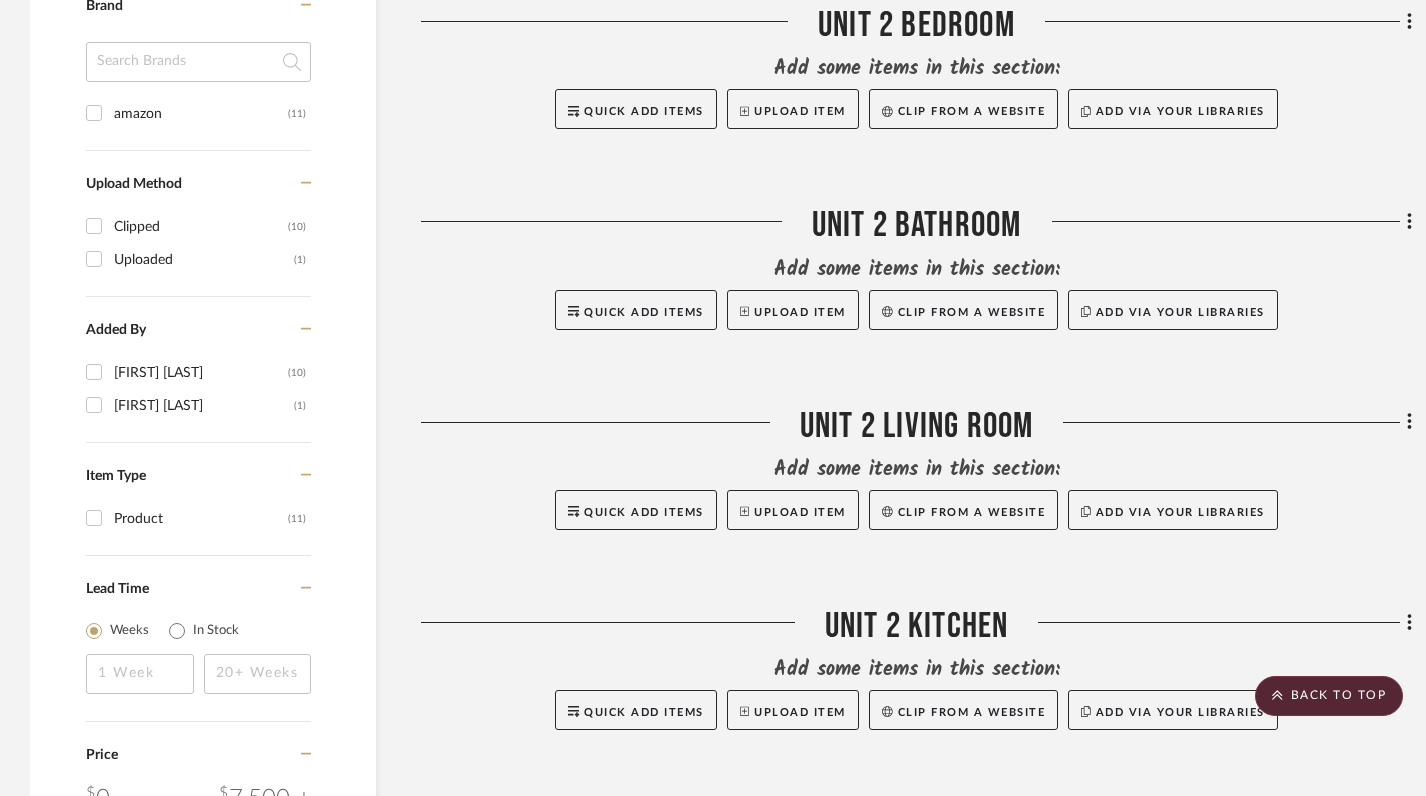 scroll, scrollTop: 0, scrollLeft: 0, axis: both 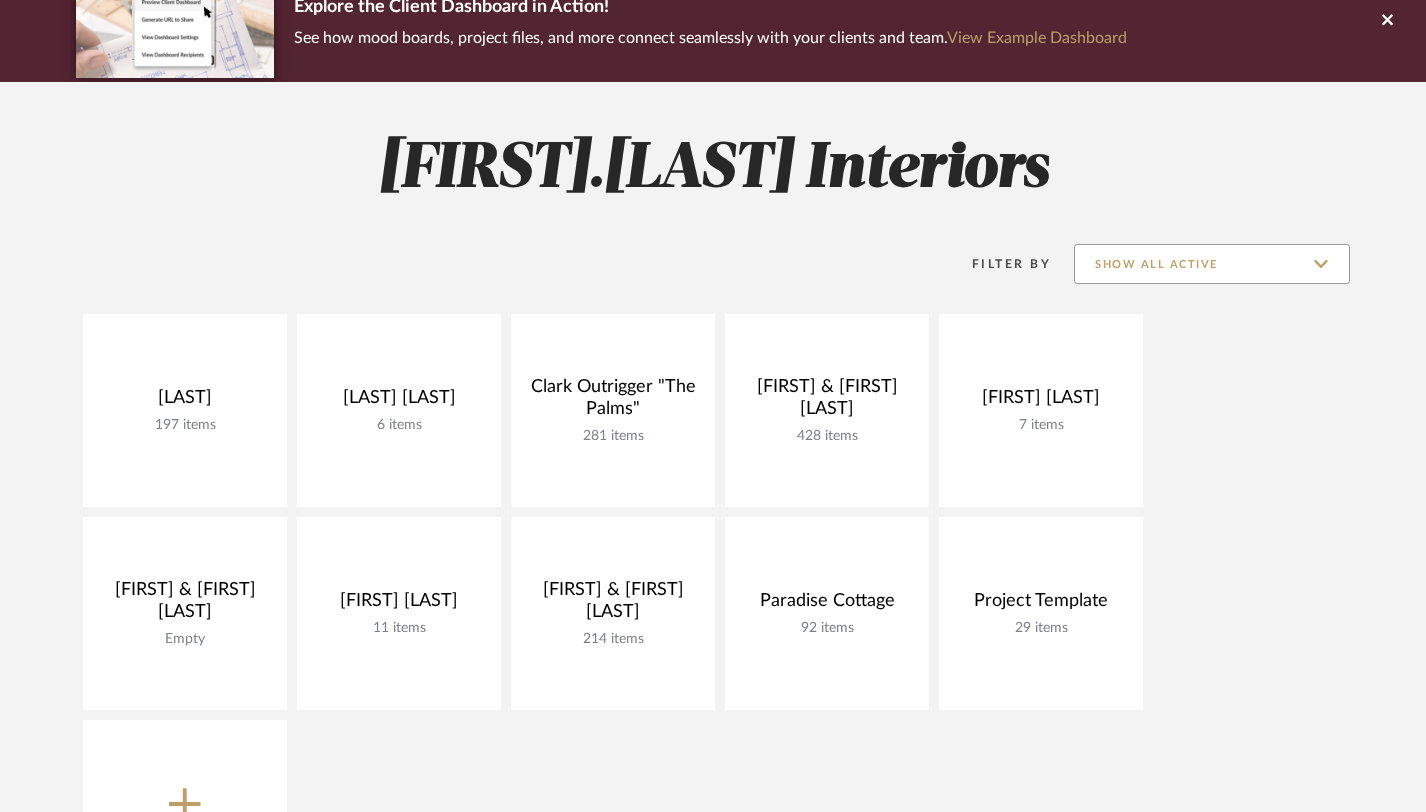 click on "Show All Active" 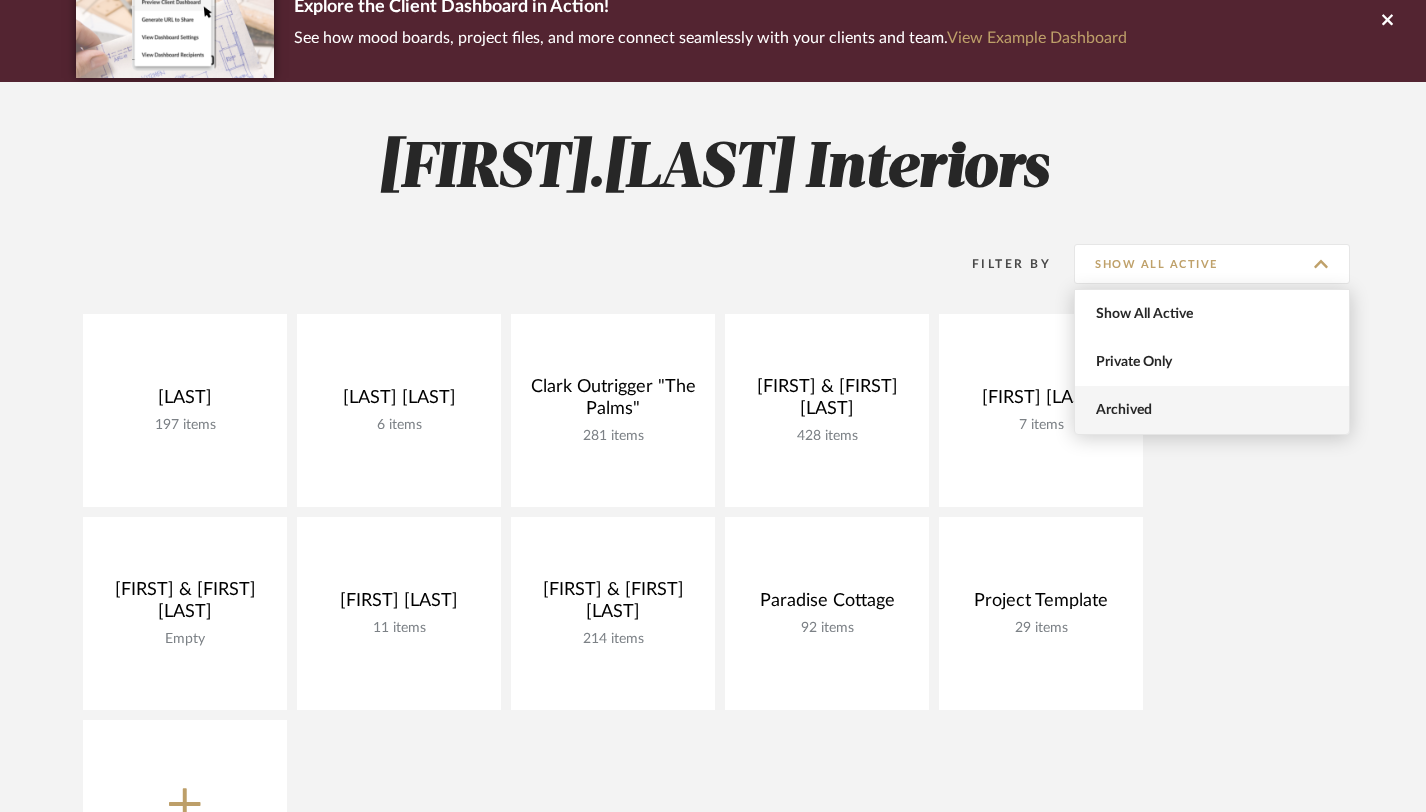 click on "Archived" at bounding box center [1212, 410] 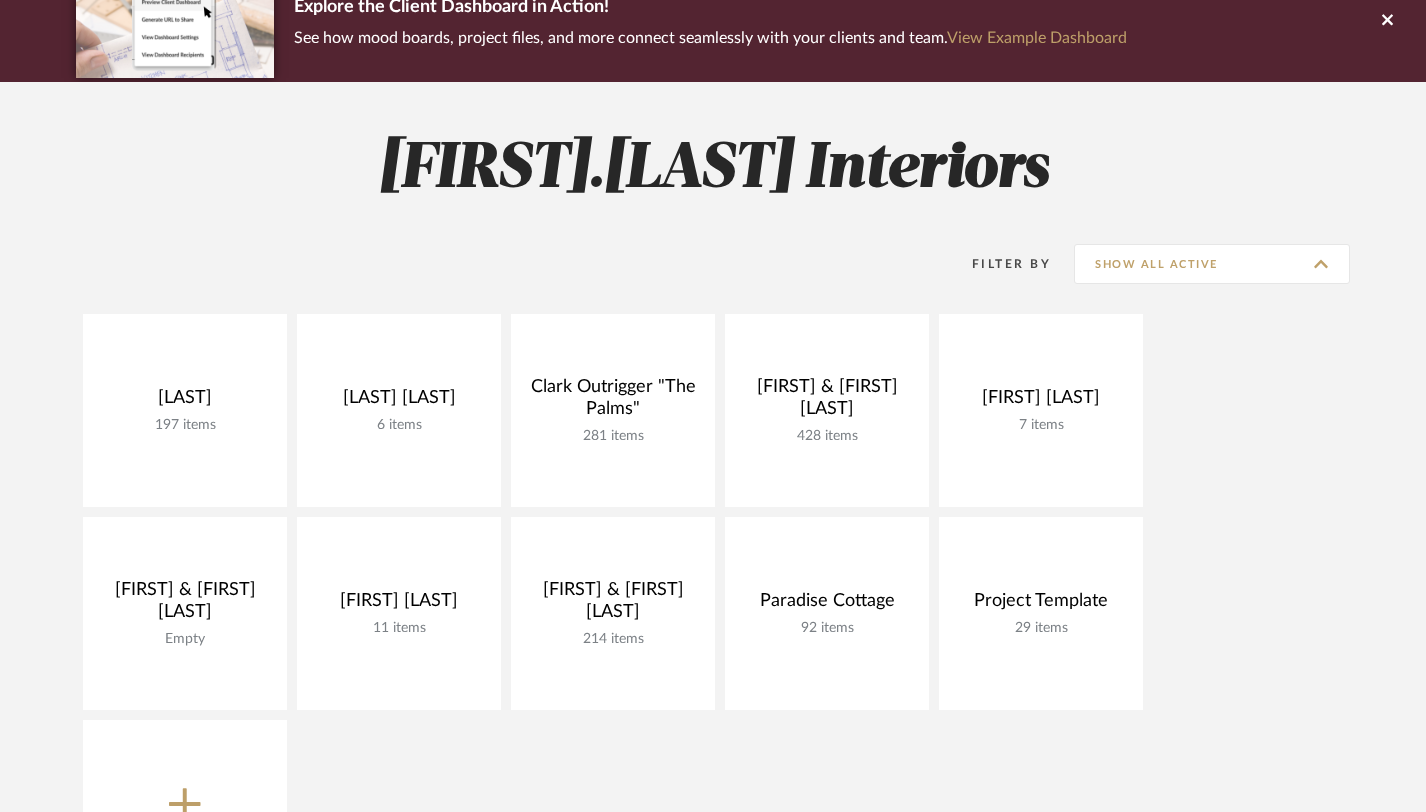 type on "Archived" 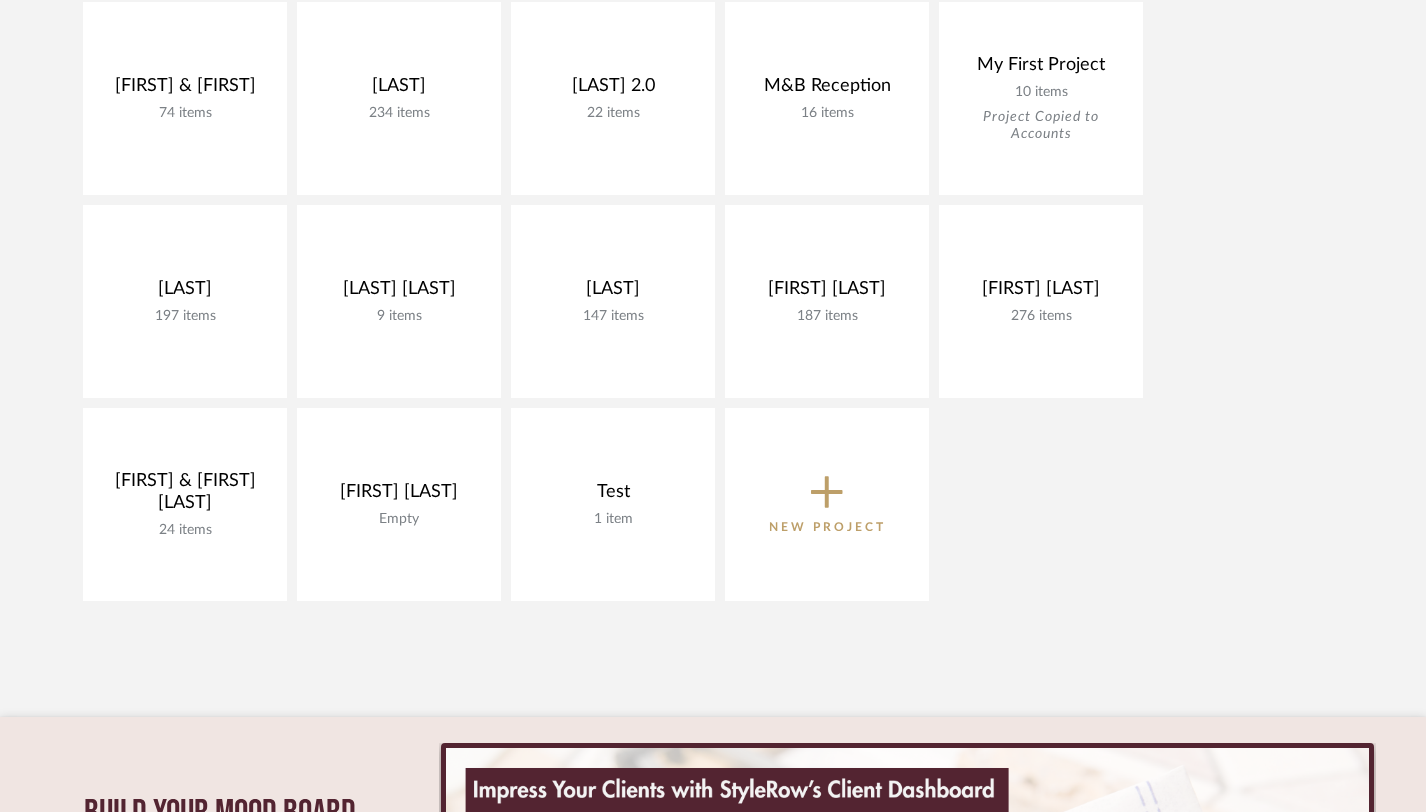 scroll, scrollTop: 1105, scrollLeft: 0, axis: vertical 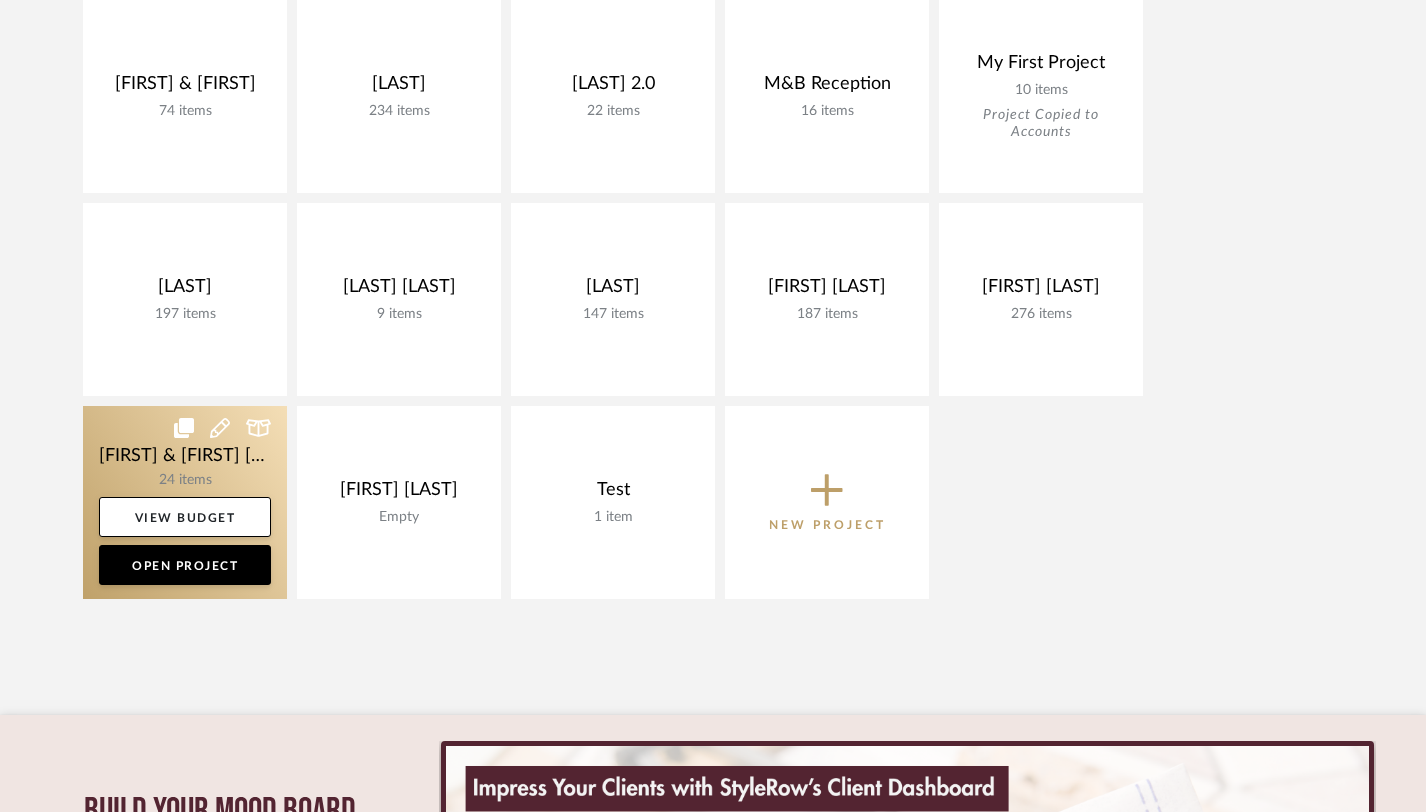 click 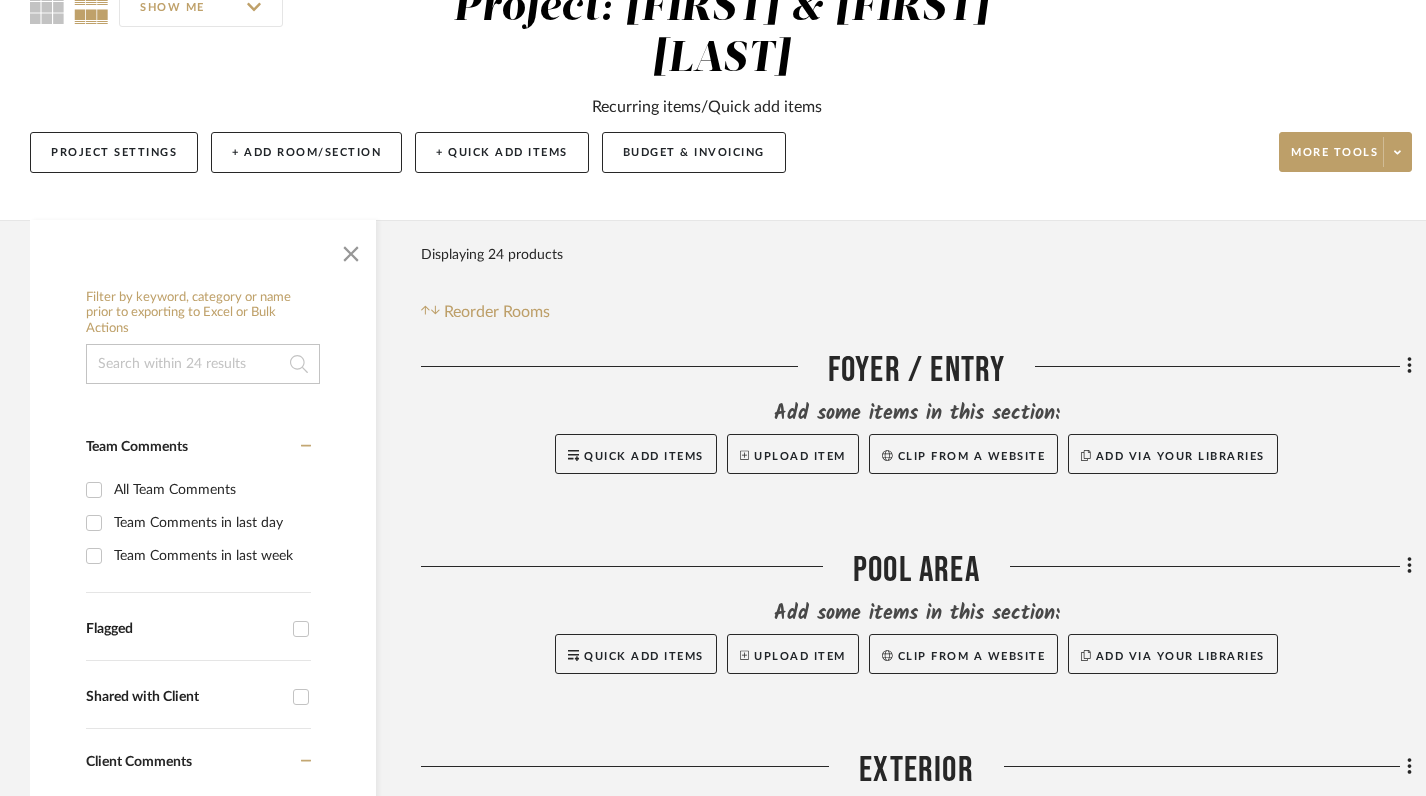 scroll, scrollTop: 209, scrollLeft: 0, axis: vertical 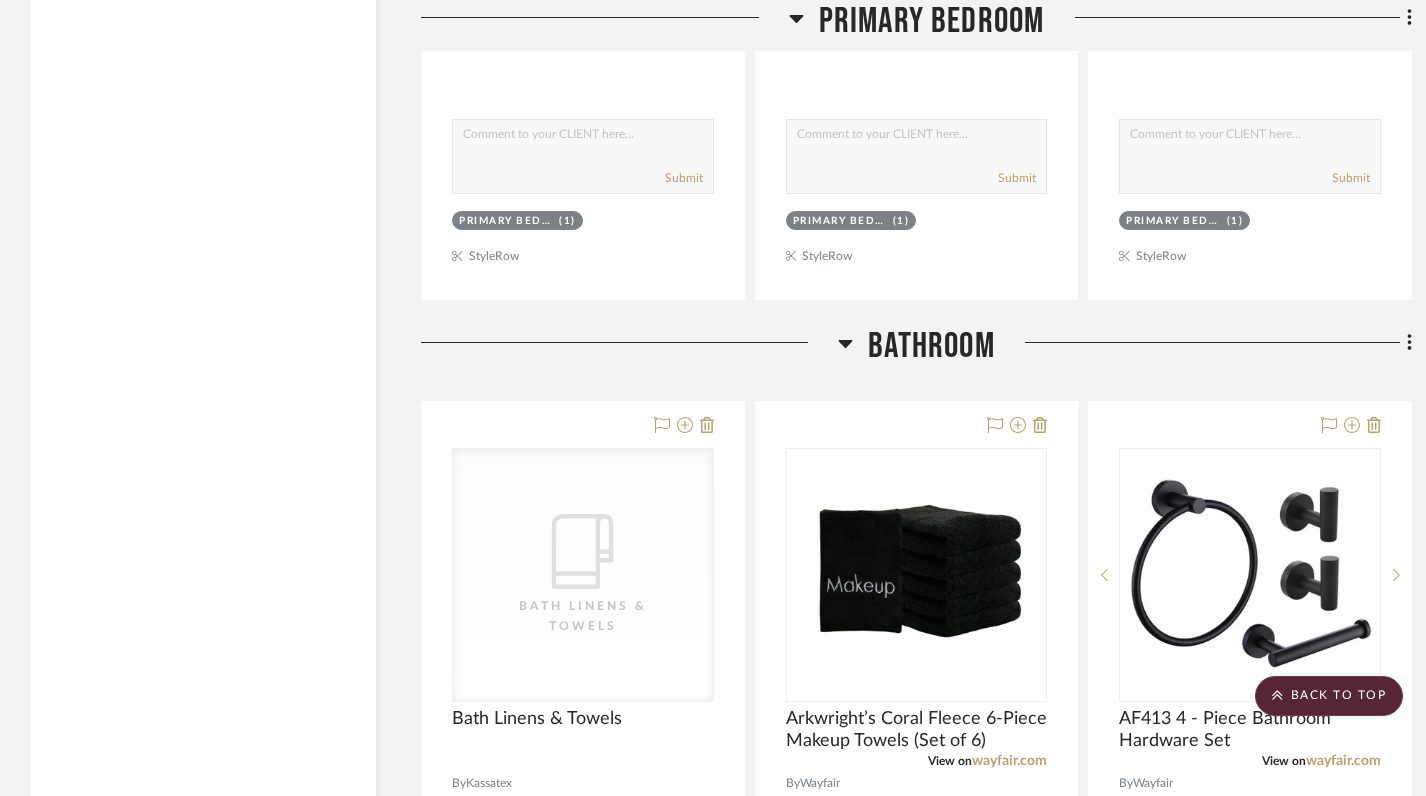 click 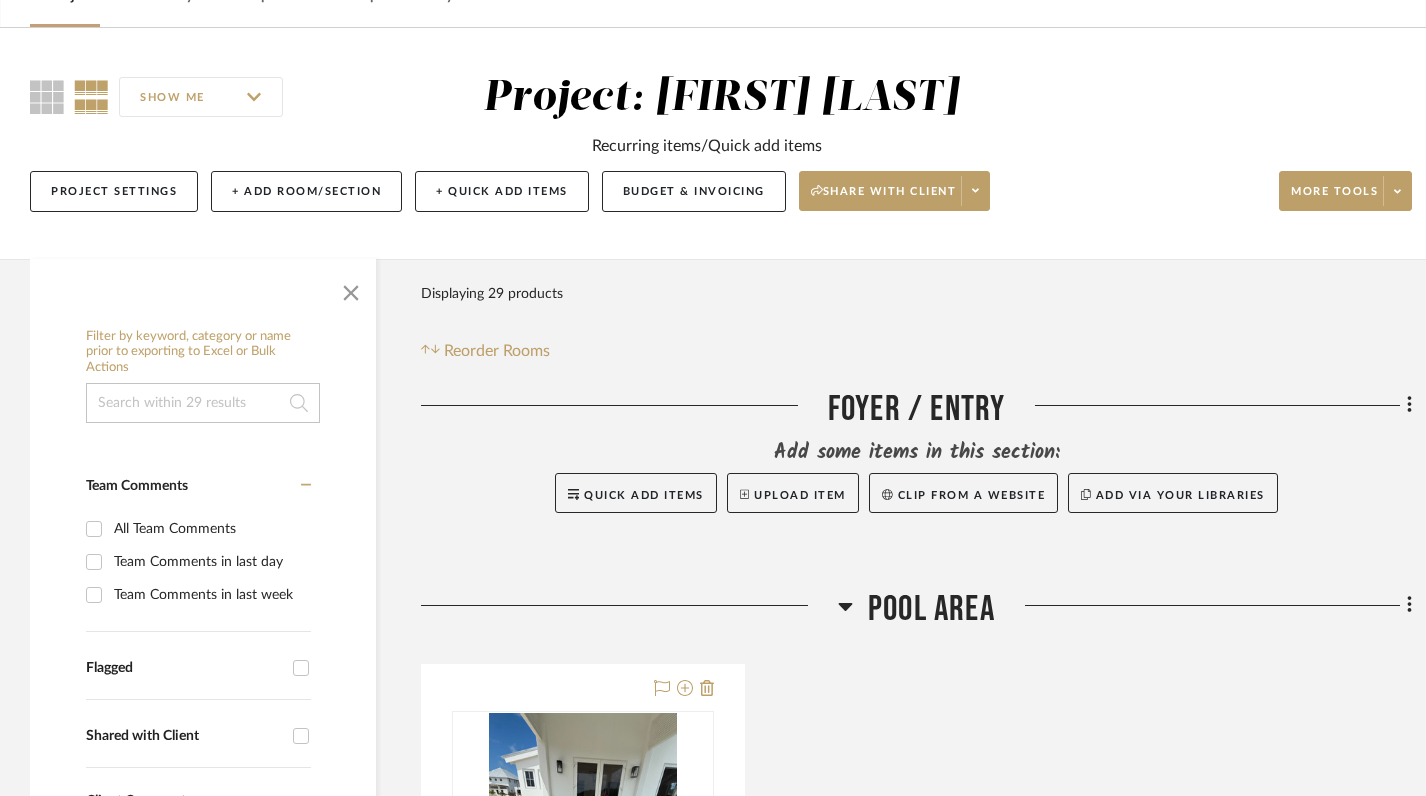 scroll, scrollTop: 0, scrollLeft: 0, axis: both 